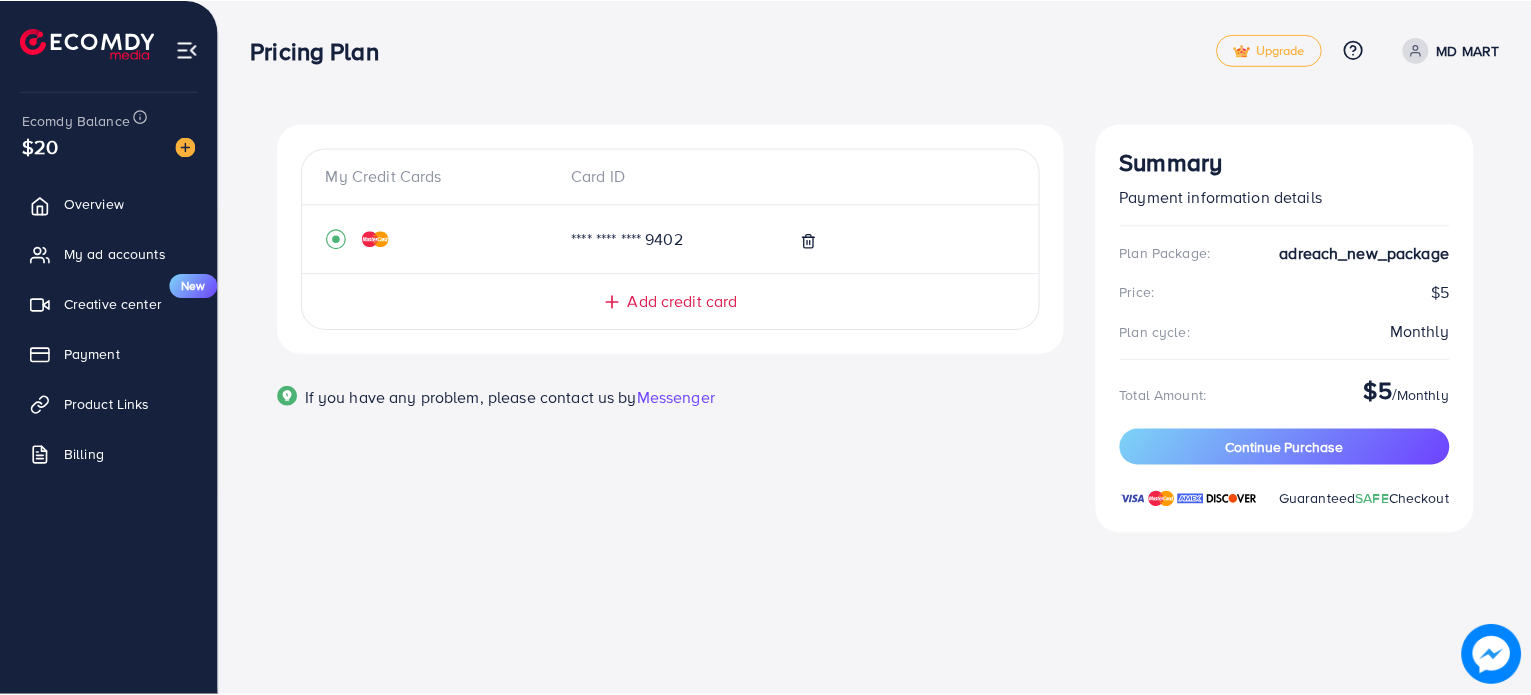 scroll, scrollTop: 0, scrollLeft: 0, axis: both 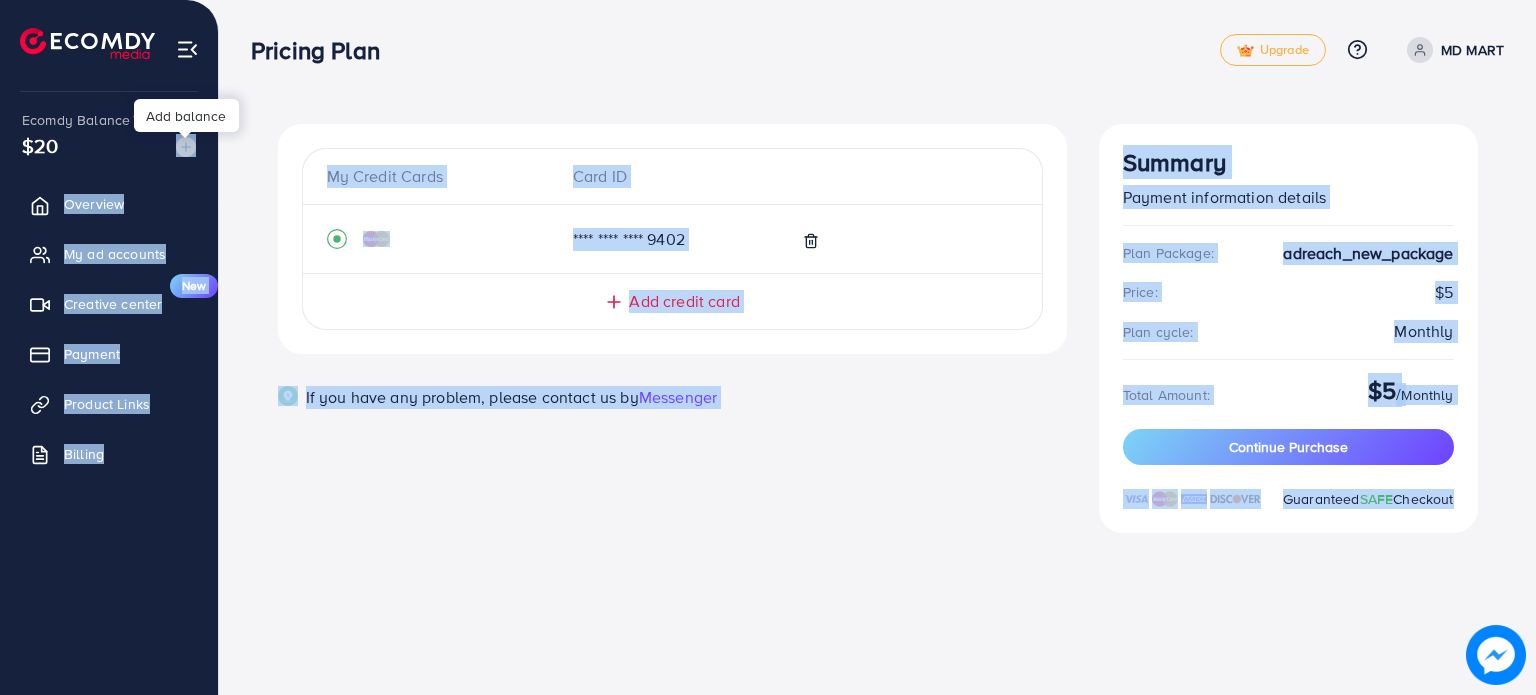 click at bounding box center [185, 135] 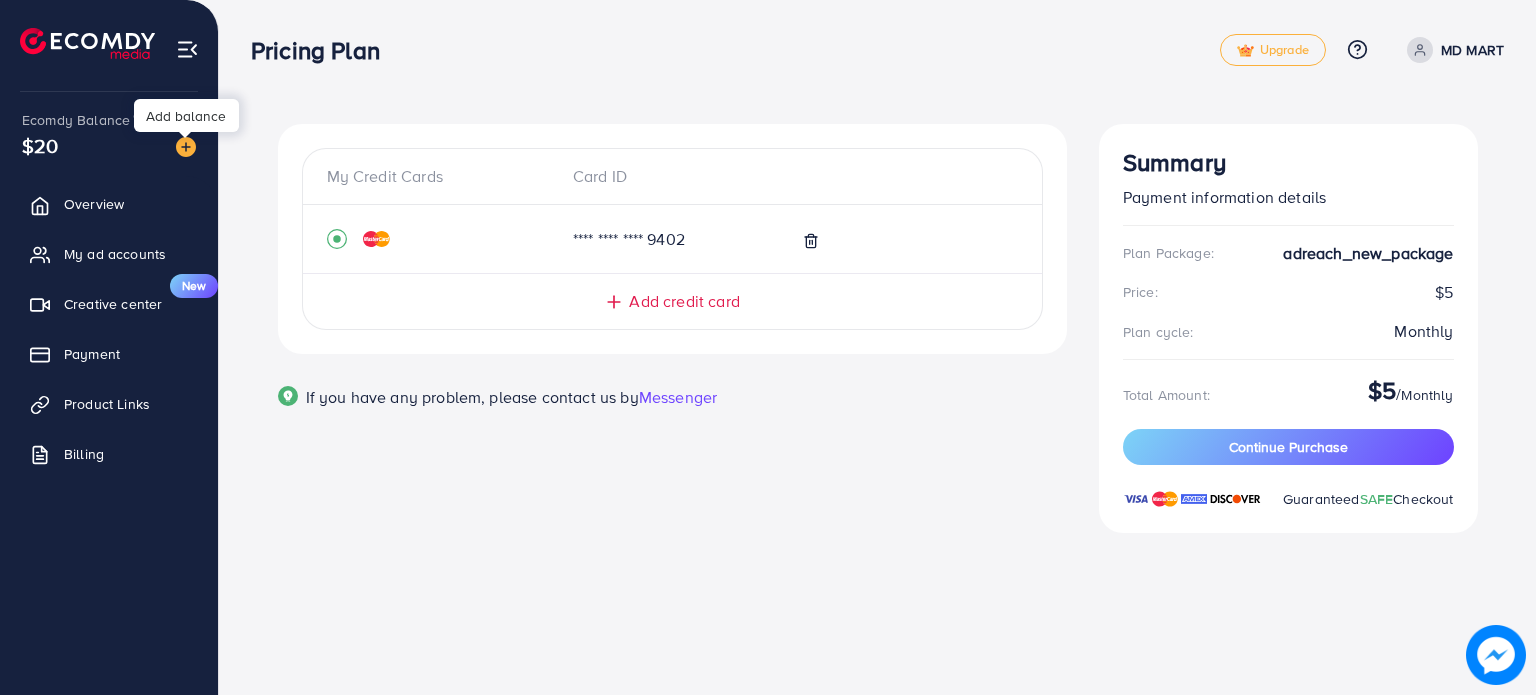 click at bounding box center [186, 147] 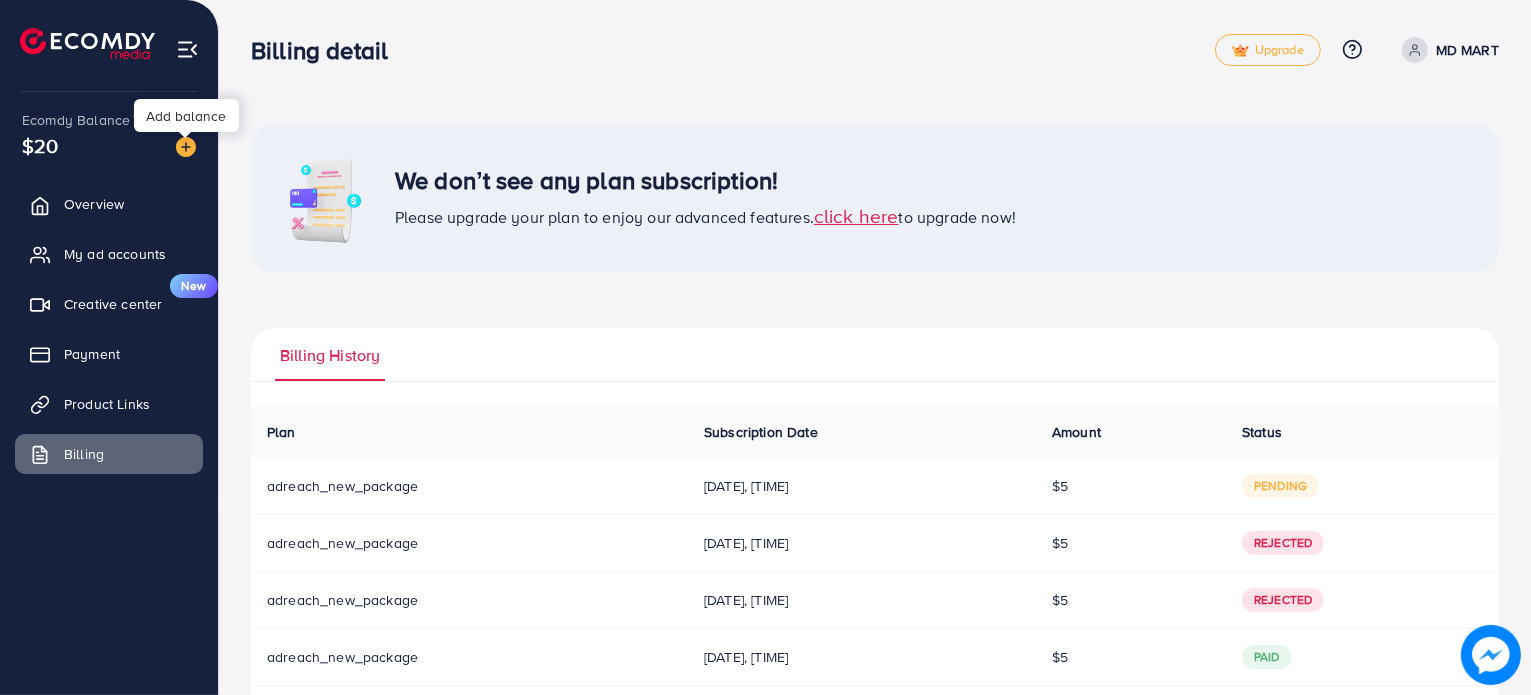 click at bounding box center [186, 147] 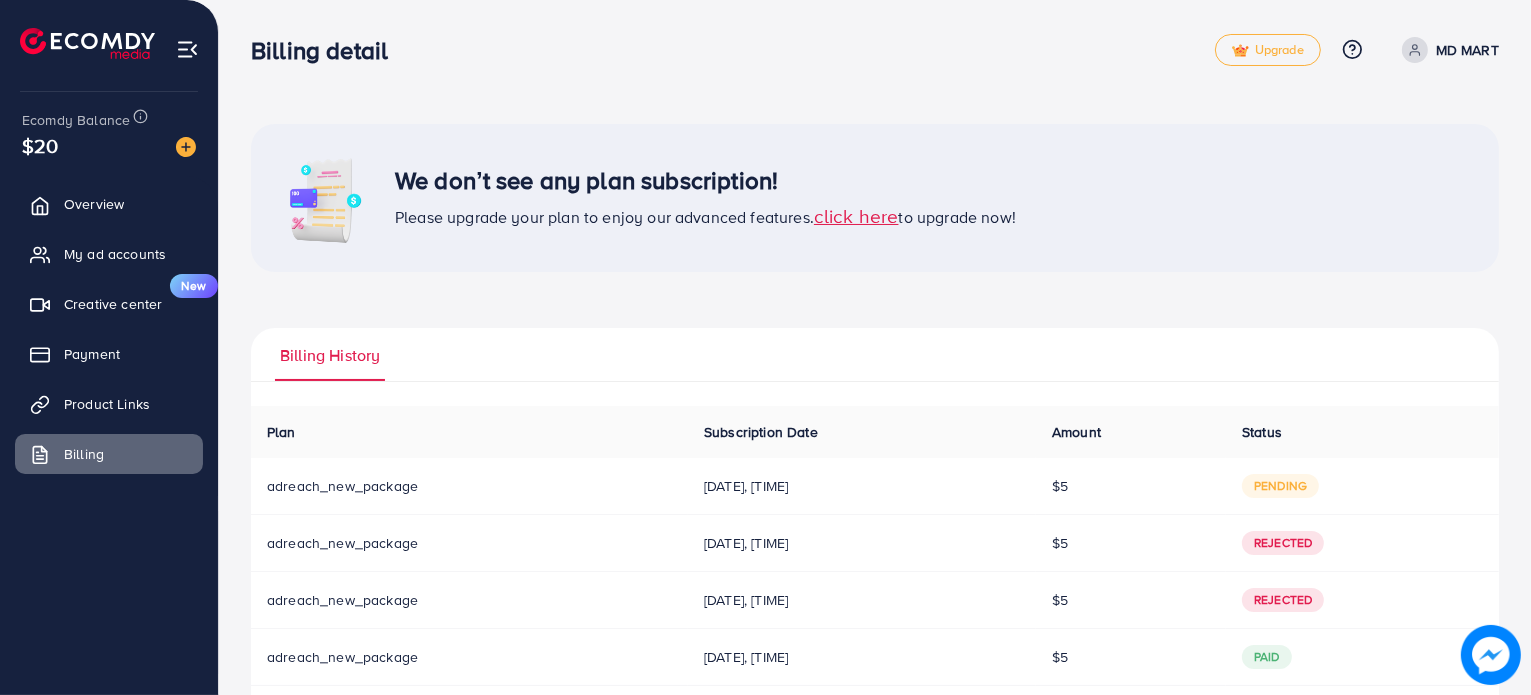 click on "click here" at bounding box center [856, 215] 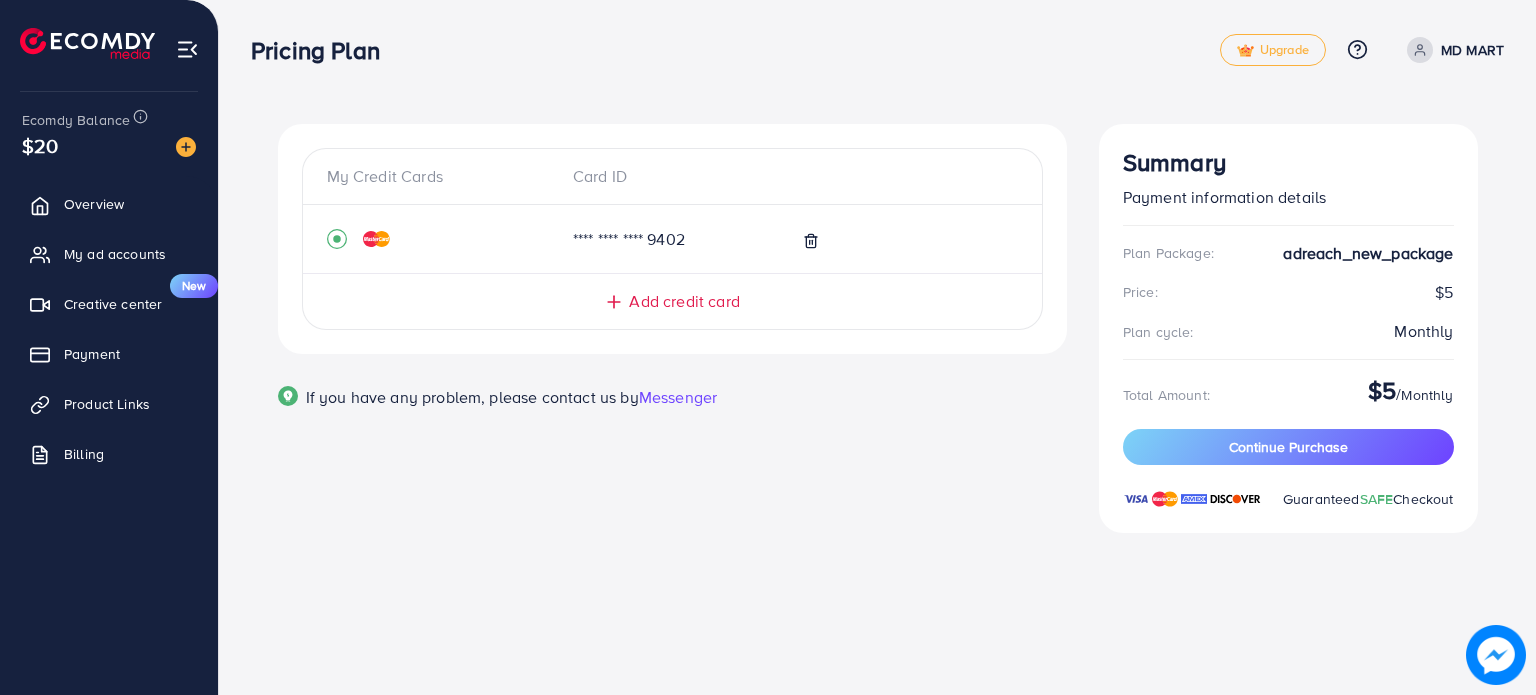 click on "Add credit card" at bounding box center (684, 301) 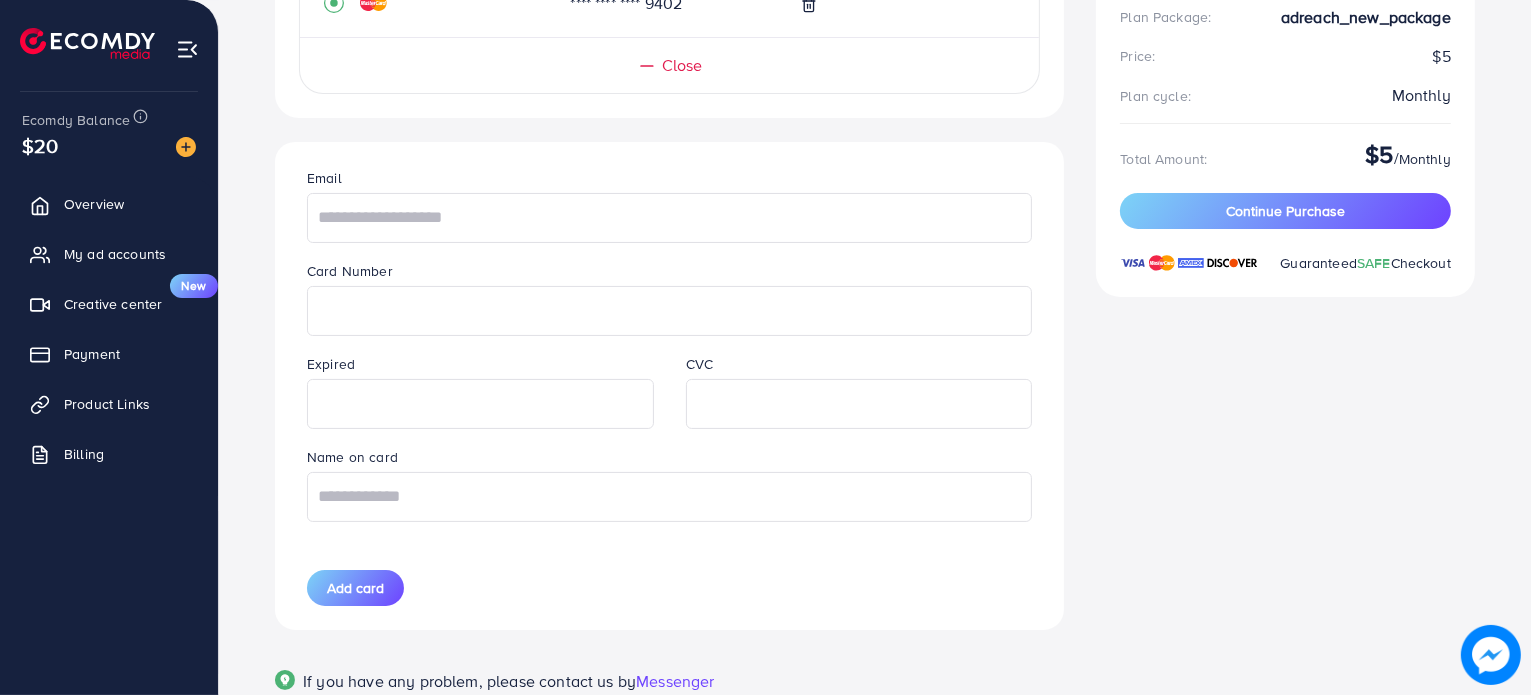 scroll, scrollTop: 238, scrollLeft: 0, axis: vertical 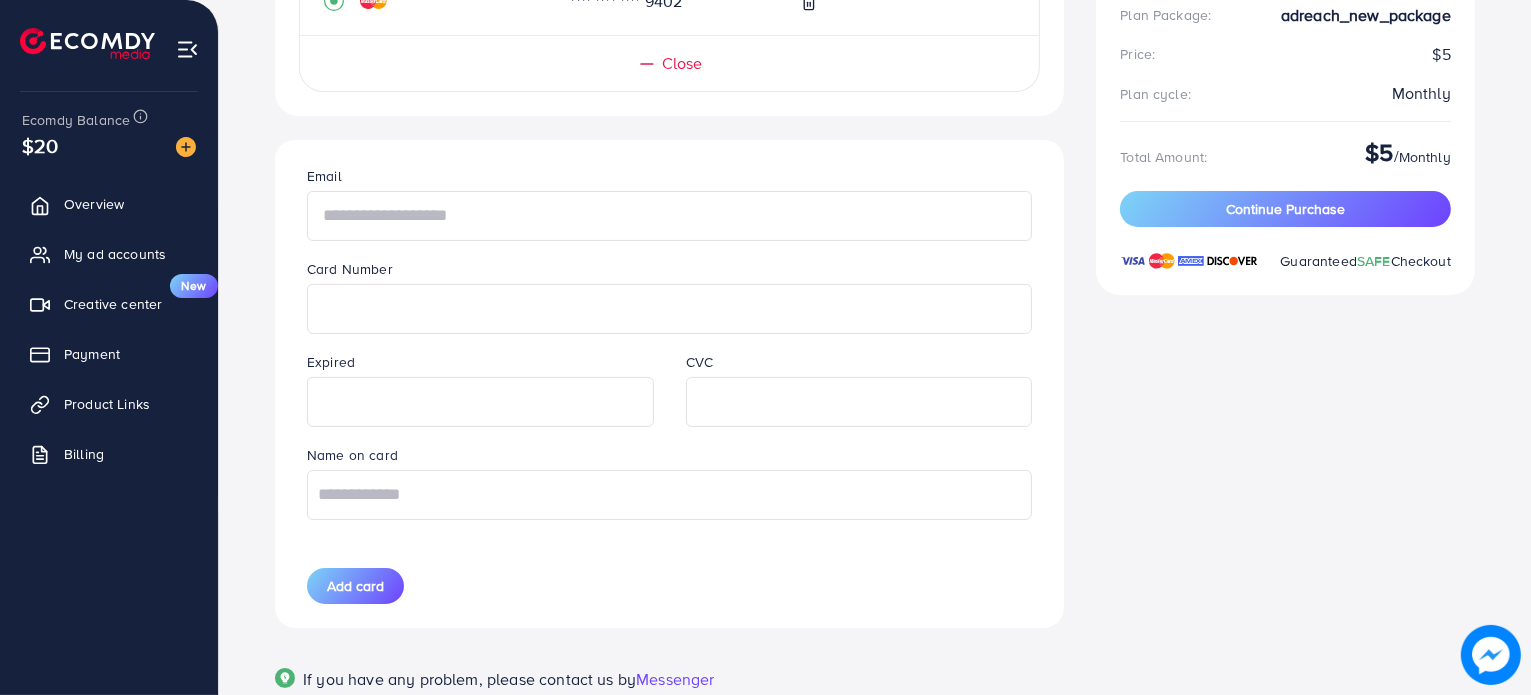 click at bounding box center [669, 216] 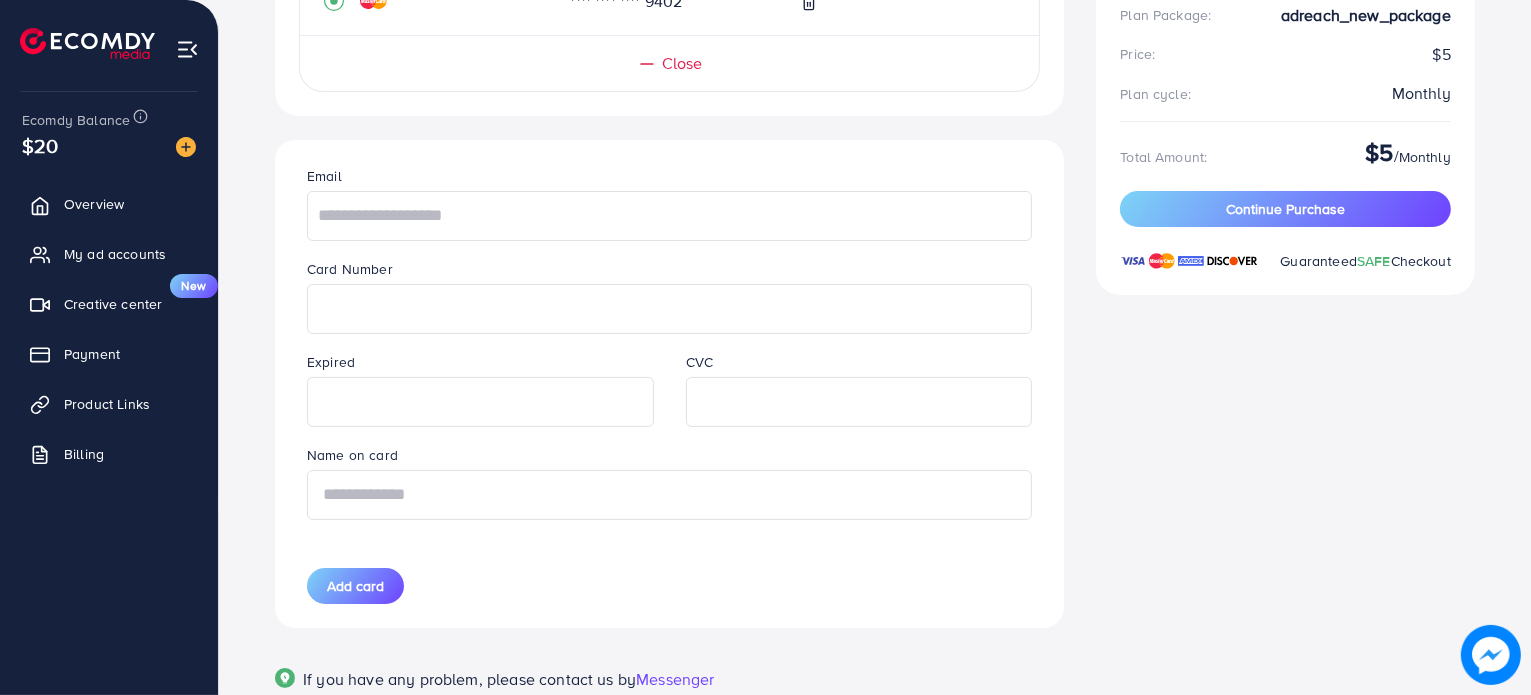 click at bounding box center [669, 495] 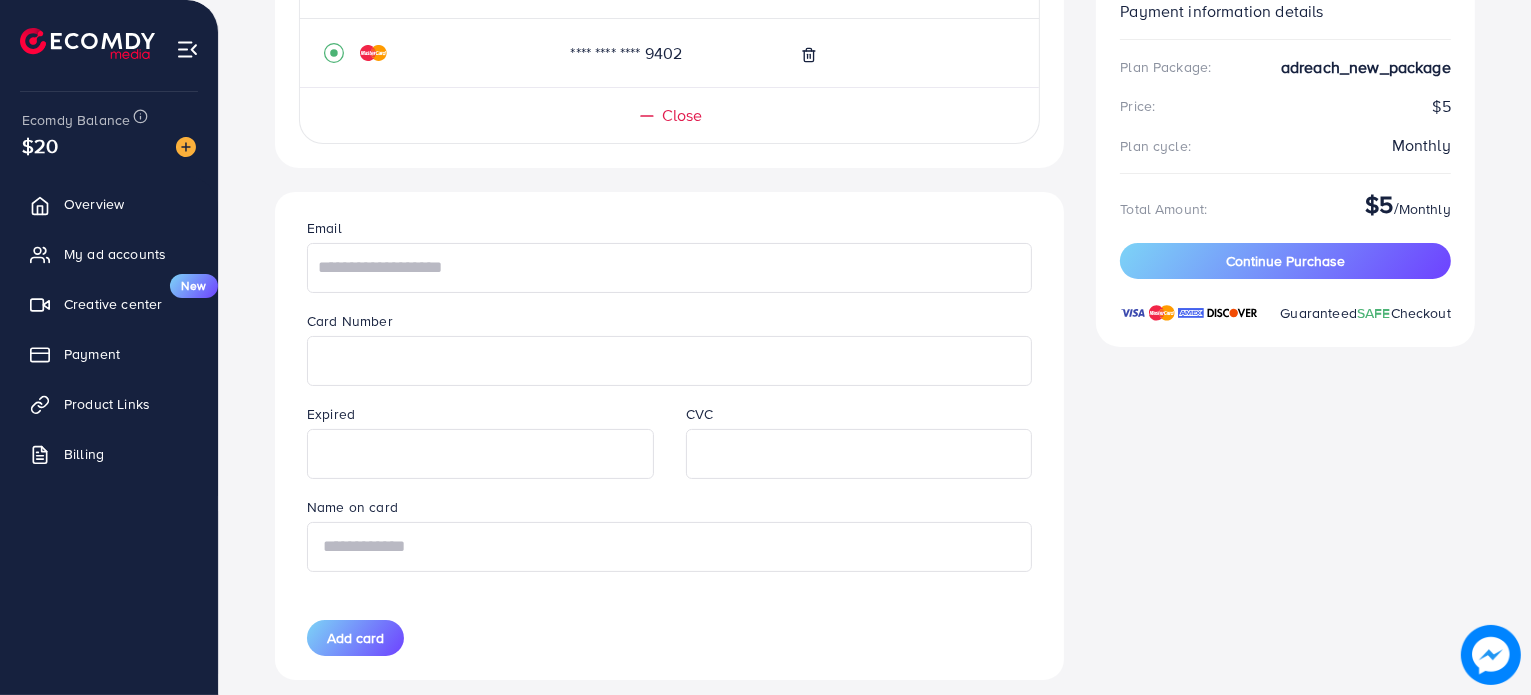 scroll, scrollTop: 187, scrollLeft: 0, axis: vertical 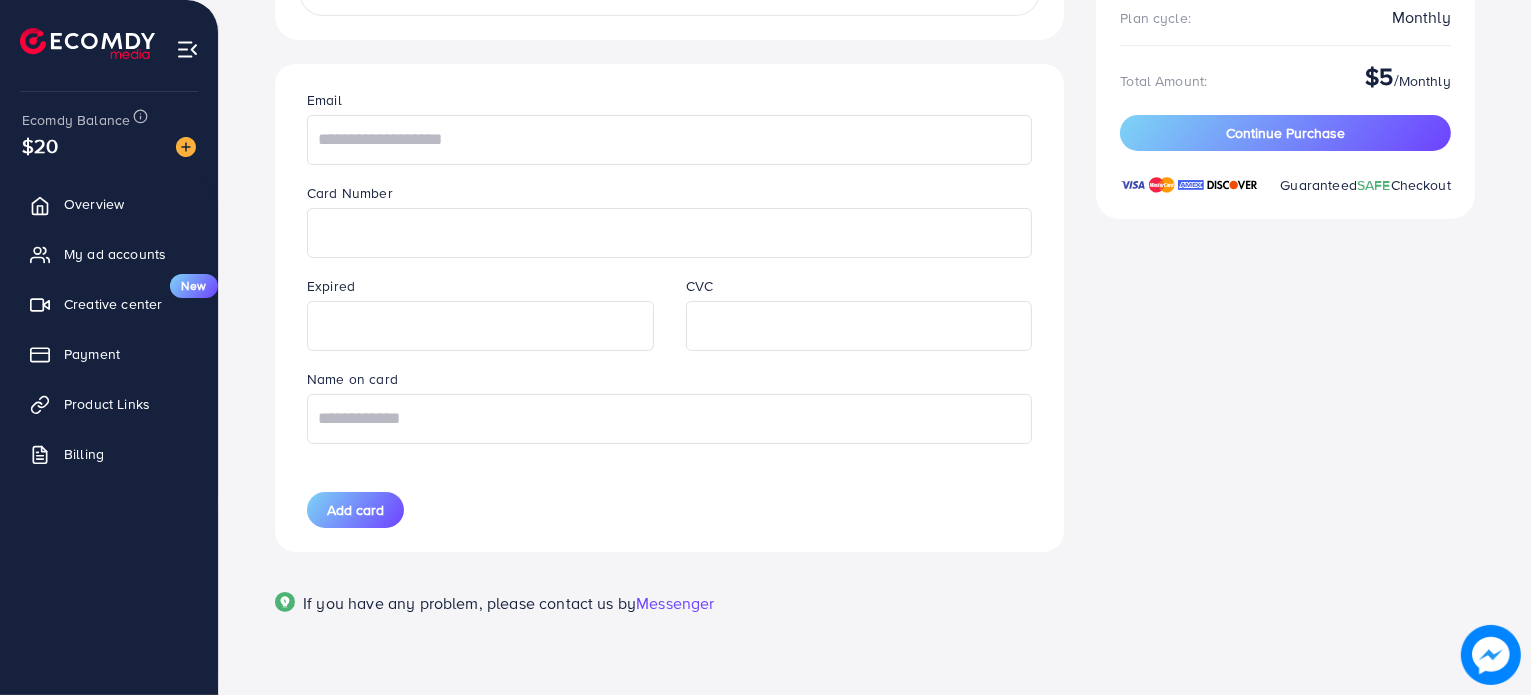 click on "Messenger" at bounding box center [675, 603] 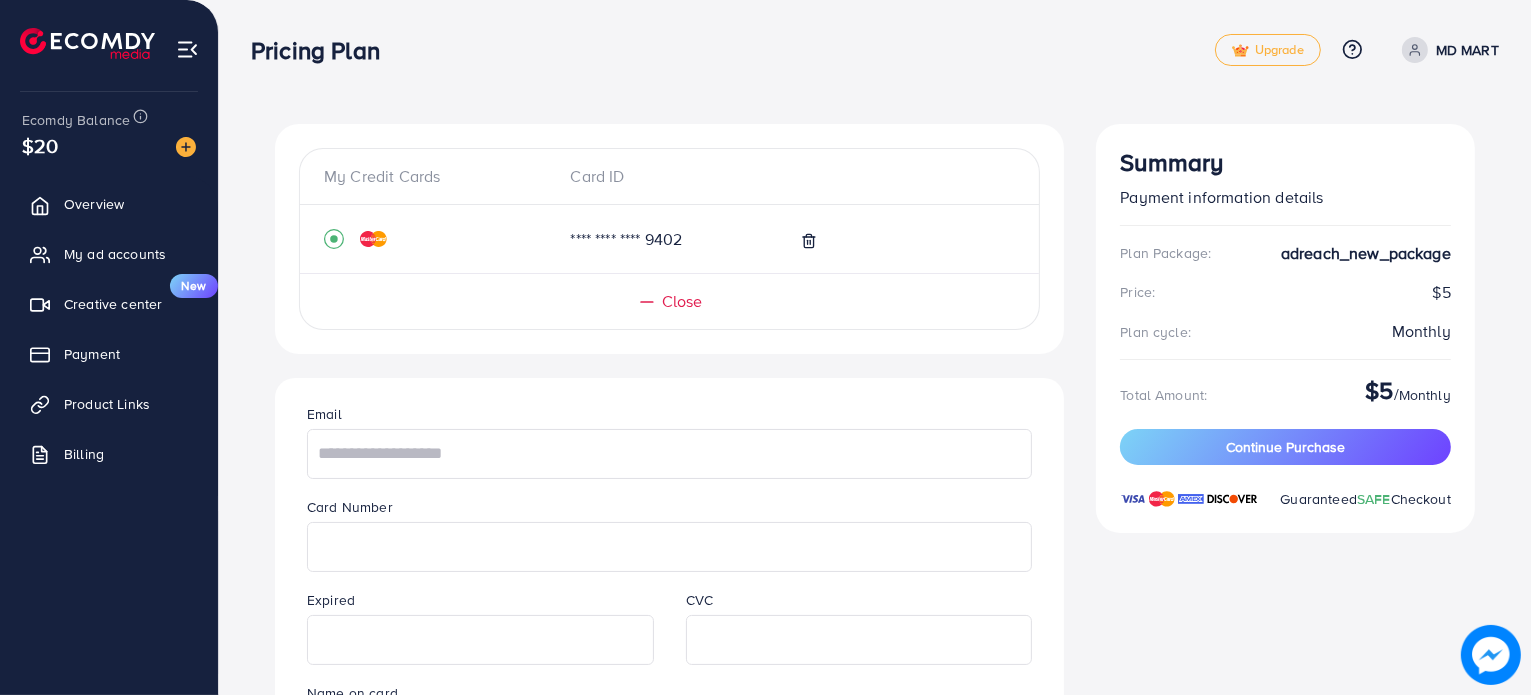 scroll, scrollTop: 0, scrollLeft: 0, axis: both 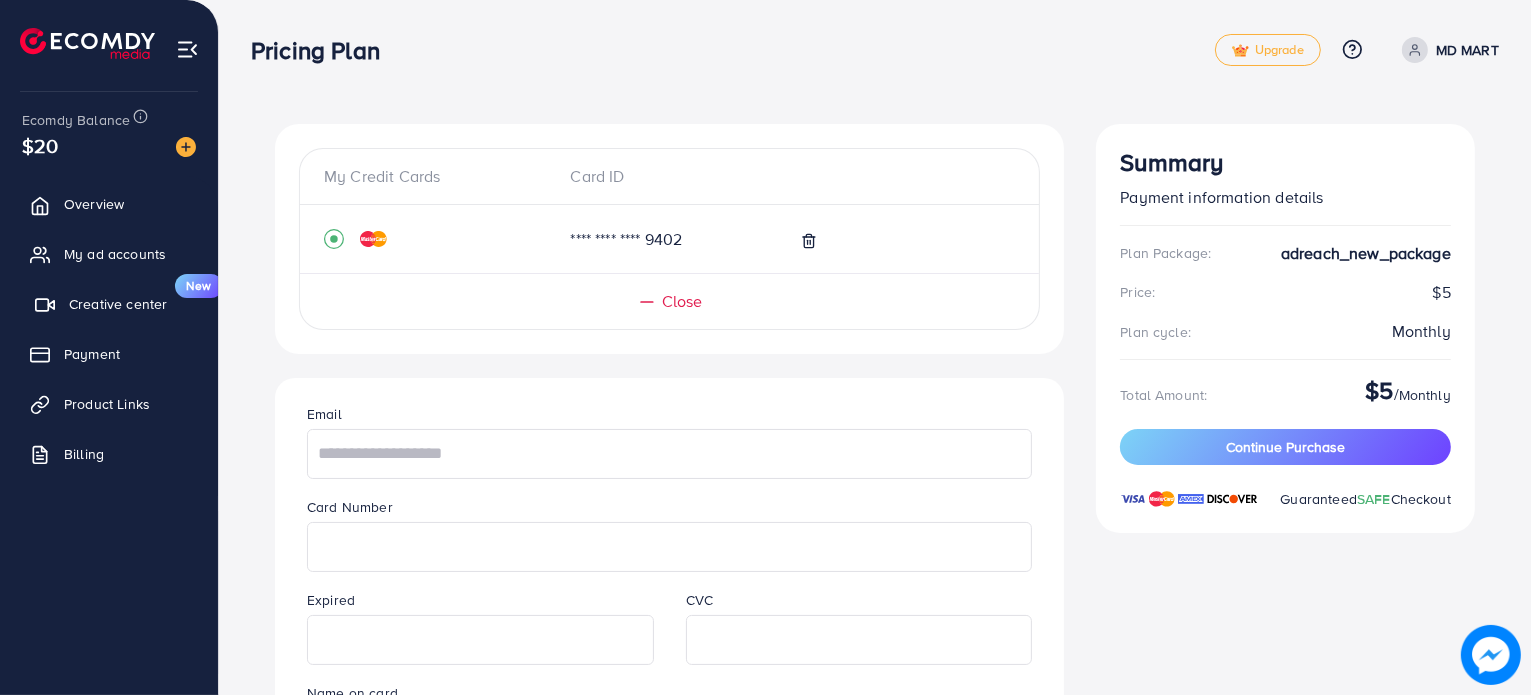 click on "Creative center" at bounding box center (118, 304) 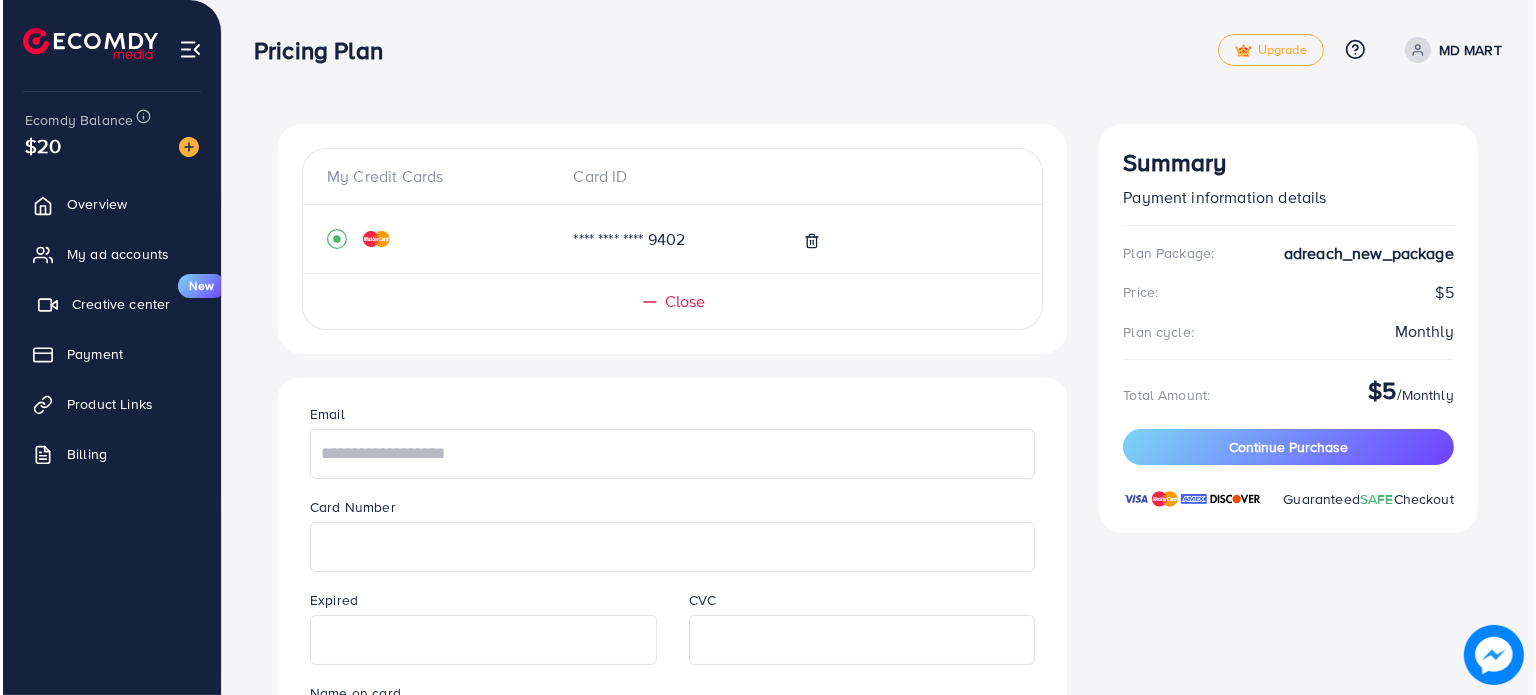 scroll, scrollTop: 0, scrollLeft: 0, axis: both 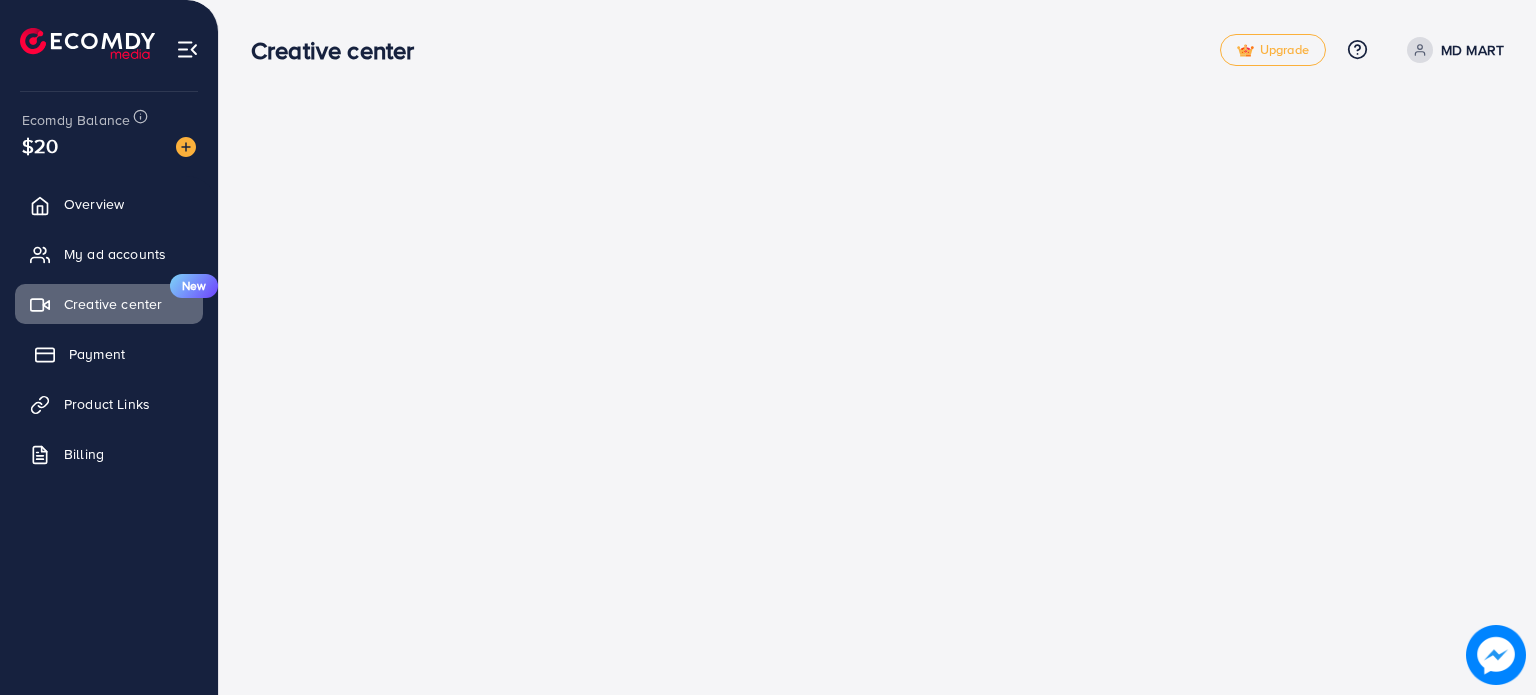click on "Payment" at bounding box center [109, 354] 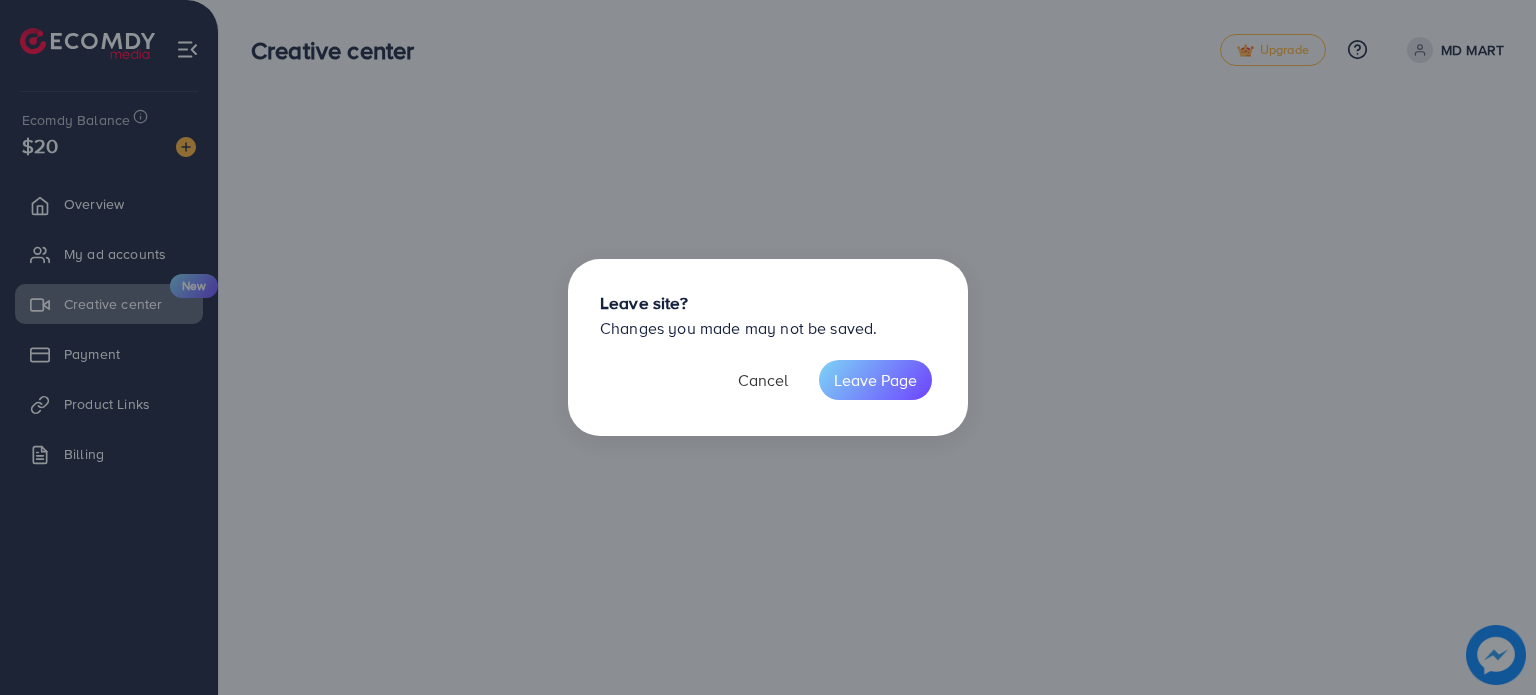 click on "Cancel" at bounding box center [763, 380] 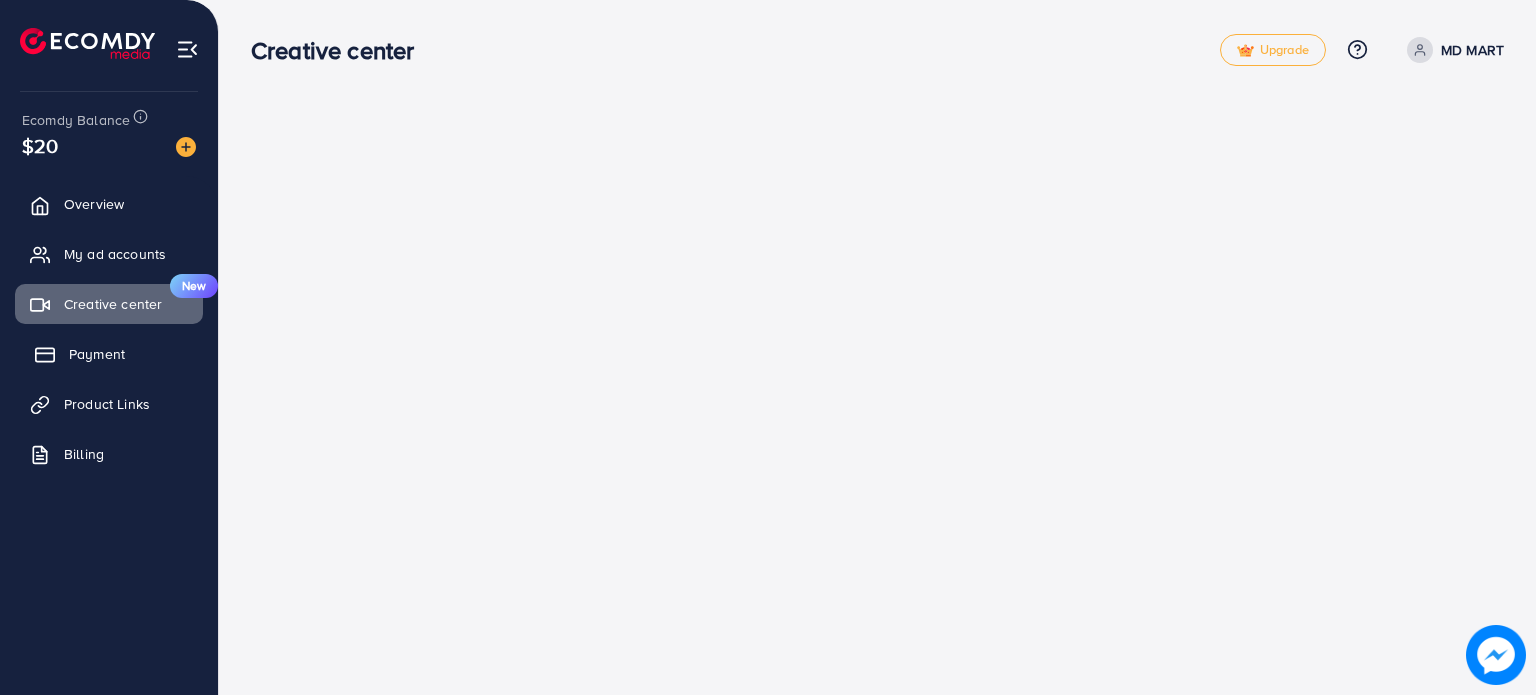 click on "Payment" at bounding box center [109, 354] 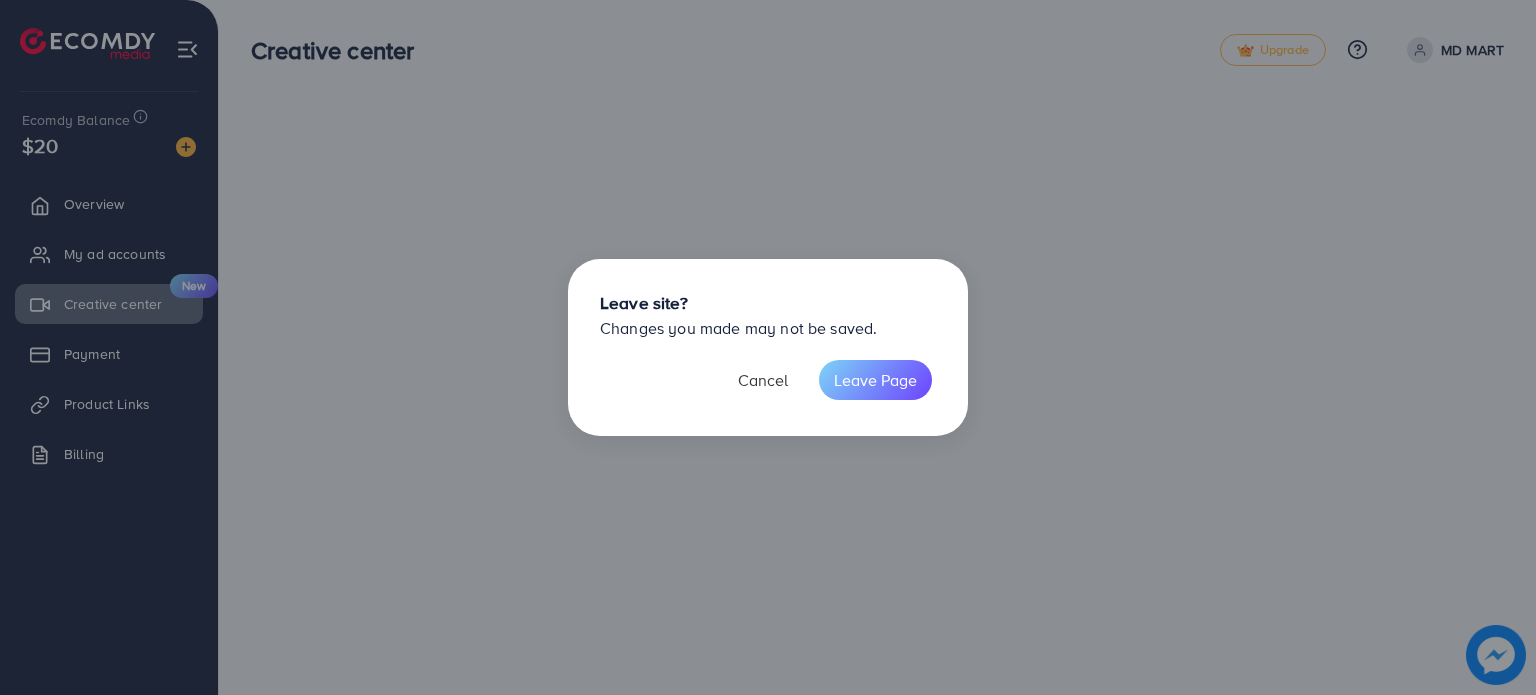 click on "Cancel" at bounding box center (763, 380) 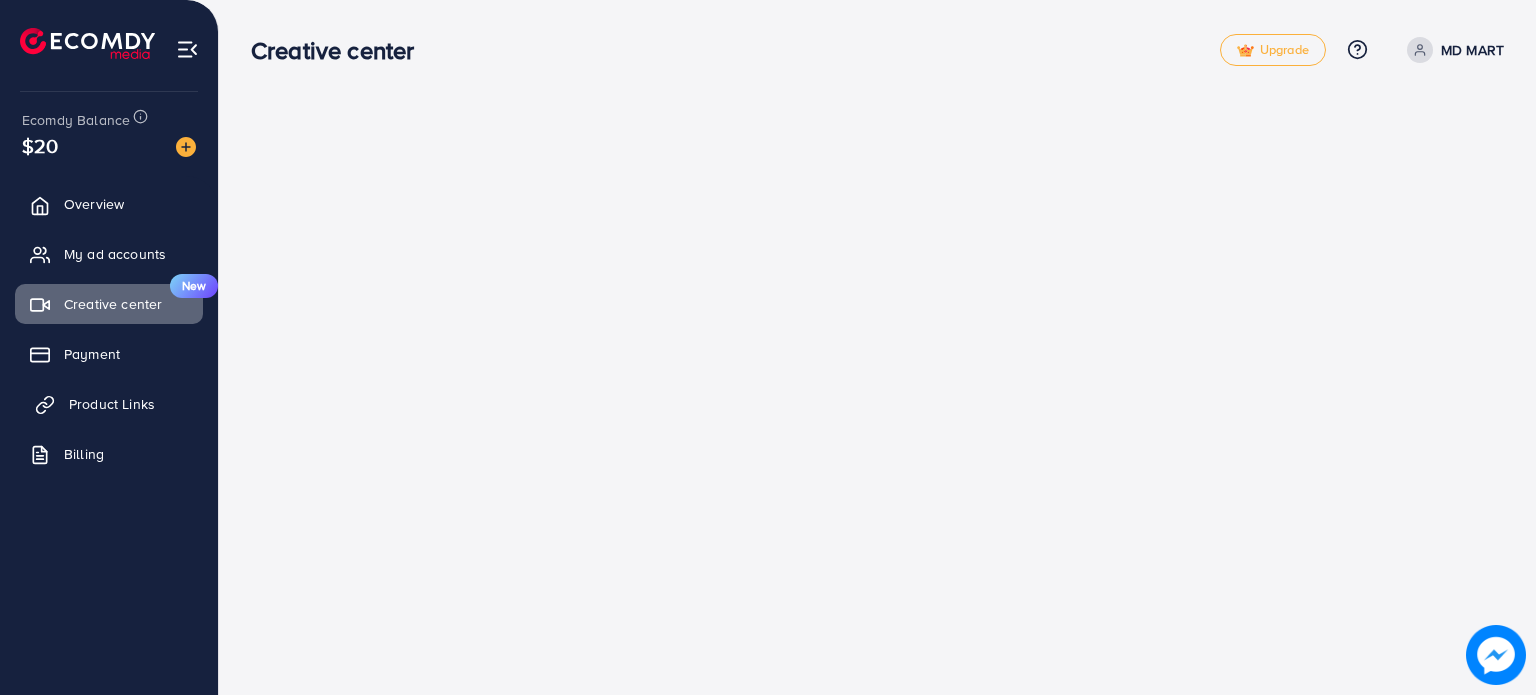click on "Product Links" at bounding box center [112, 404] 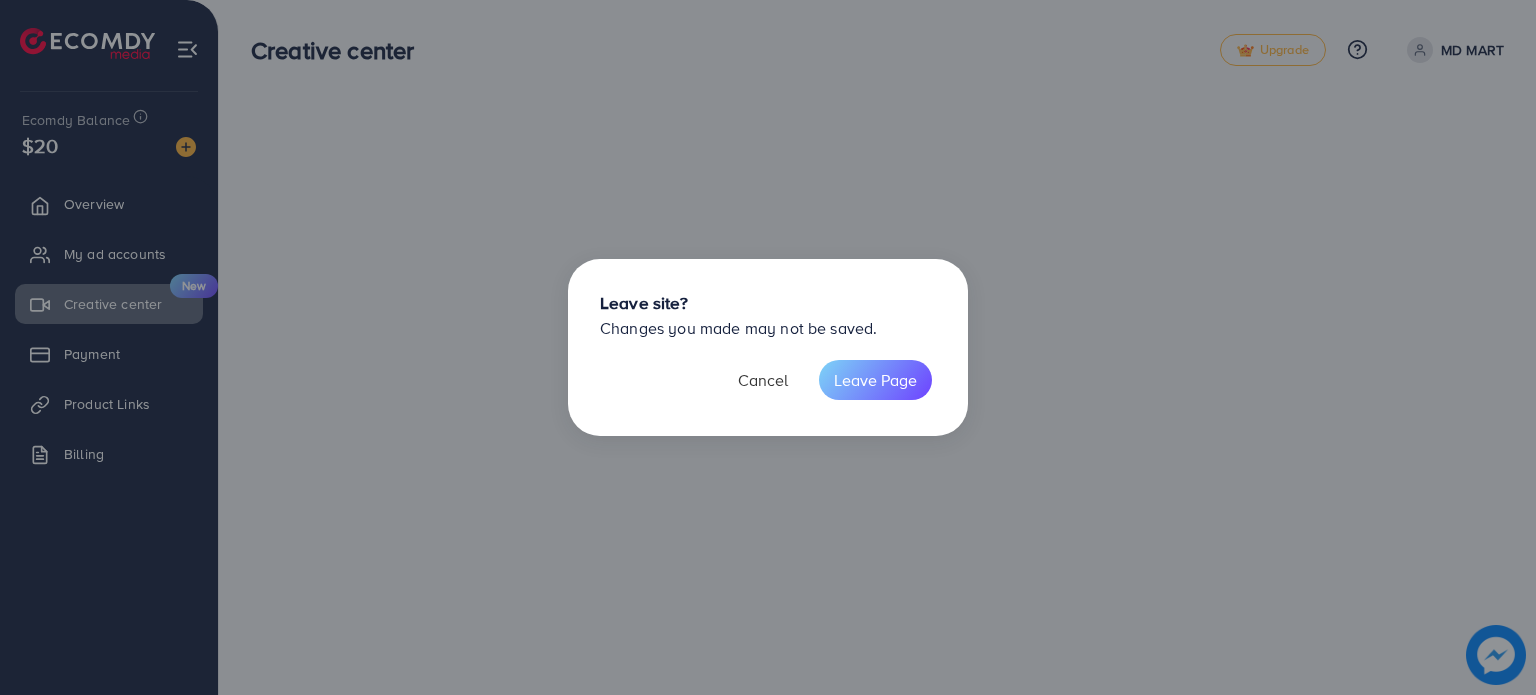 click on "Cancel" at bounding box center [763, 380] 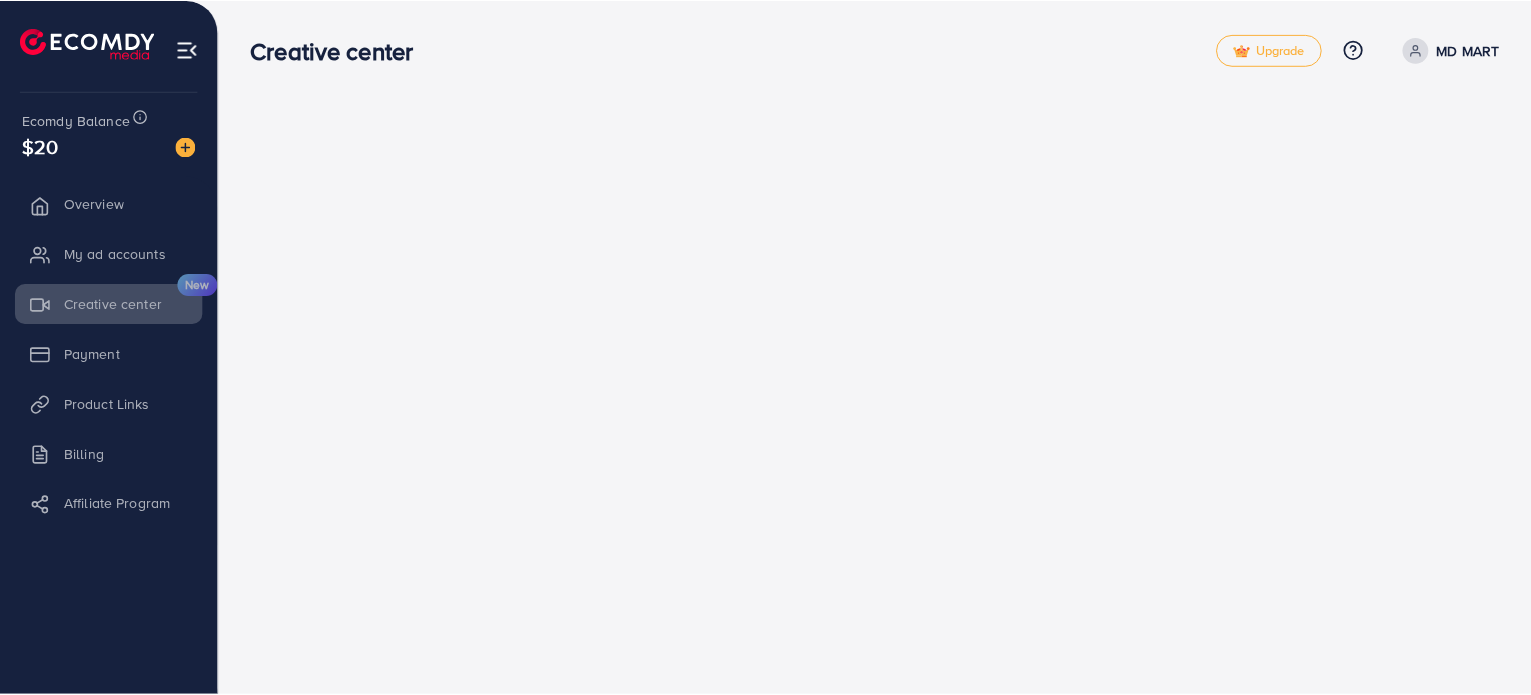 scroll, scrollTop: 0, scrollLeft: 0, axis: both 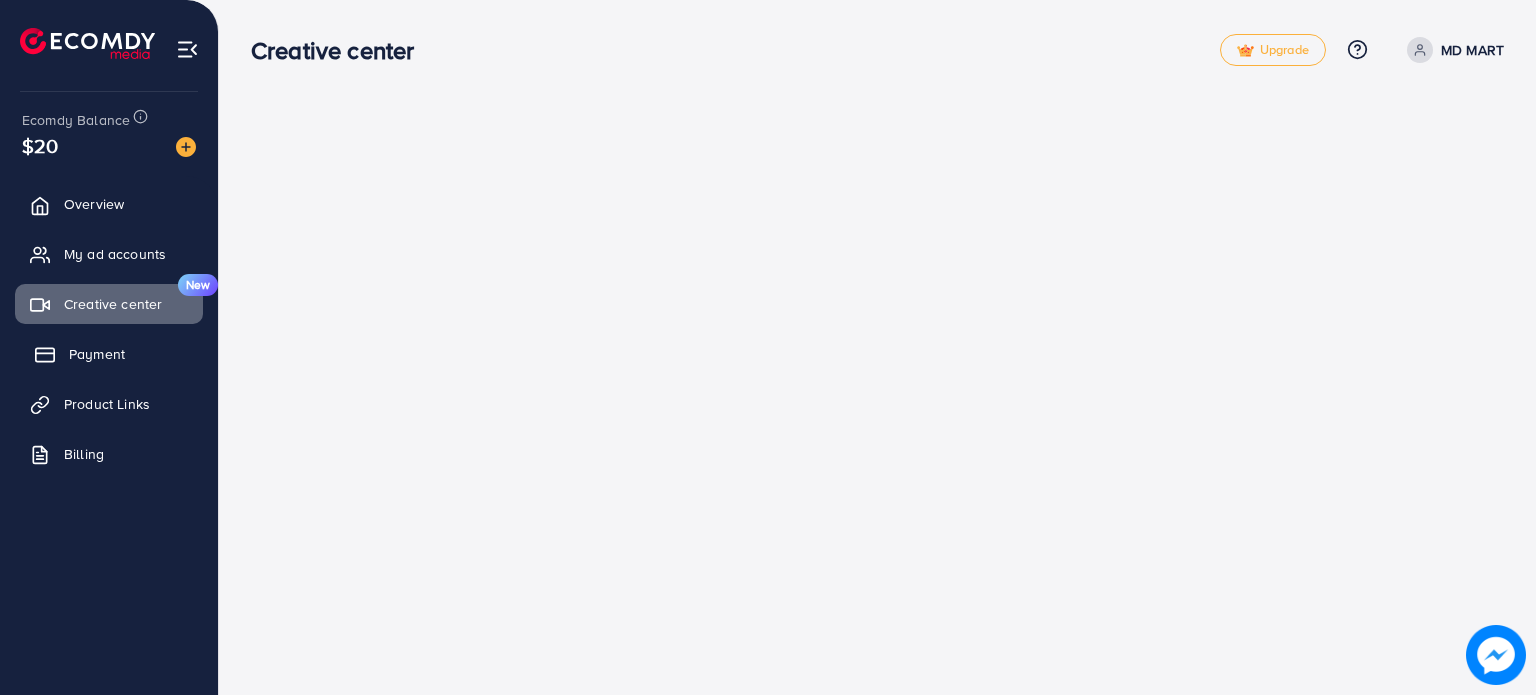 click on "Payment" at bounding box center (97, 354) 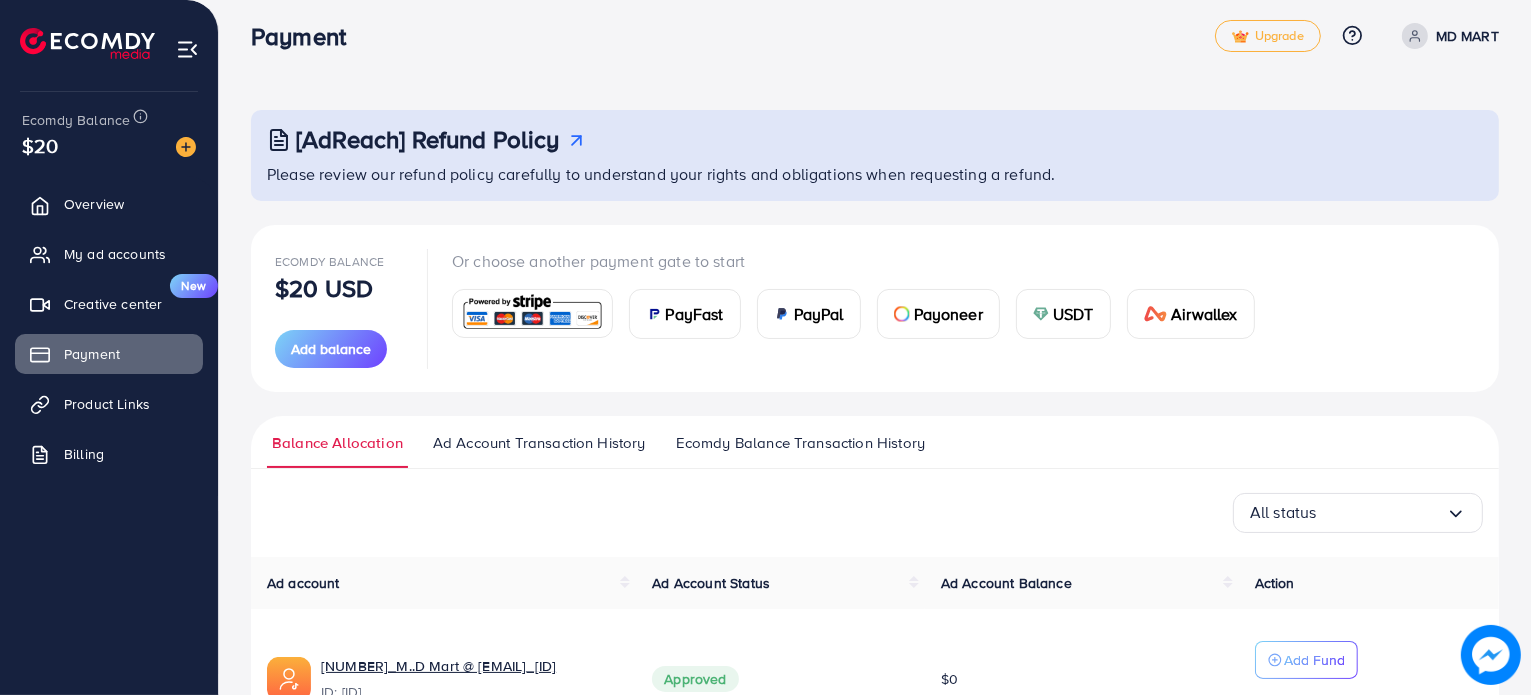 scroll, scrollTop: 12, scrollLeft: 0, axis: vertical 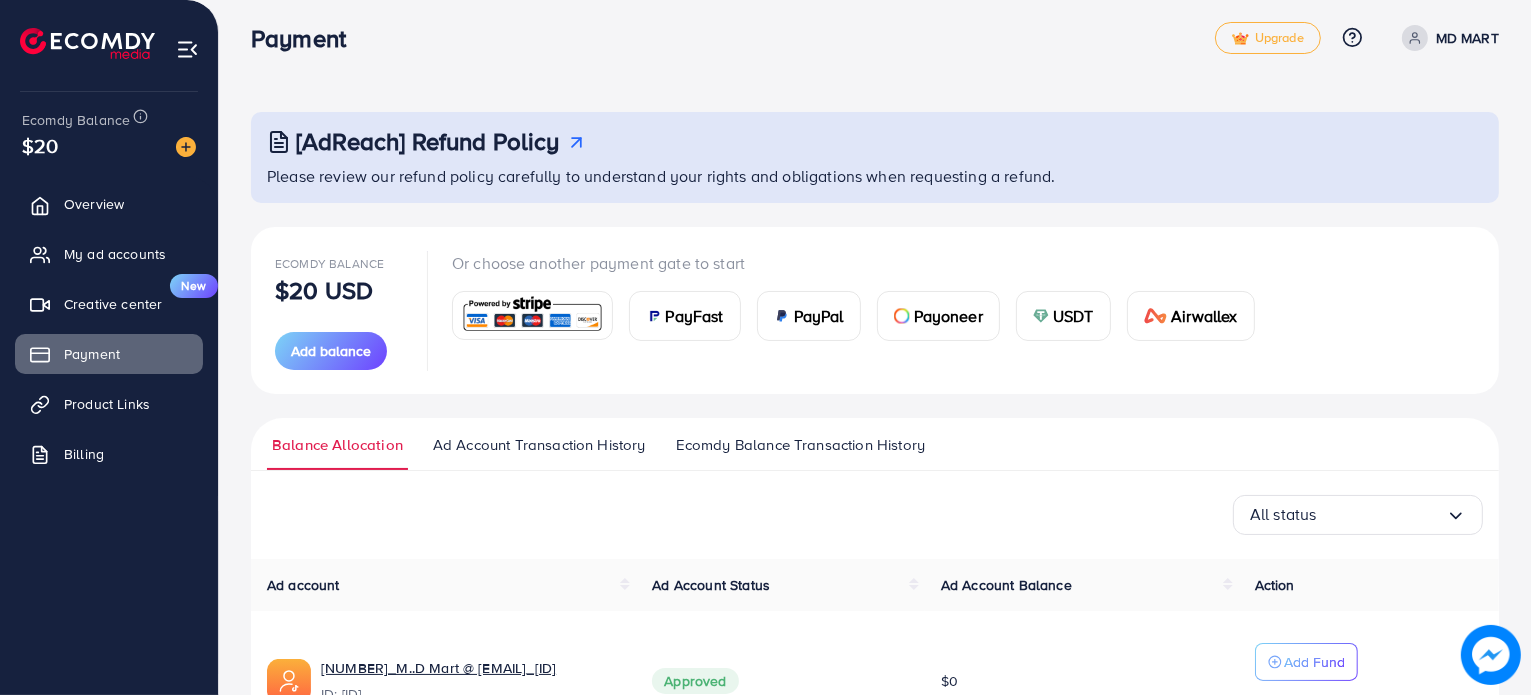 click on "USDT" at bounding box center (1063, 316) 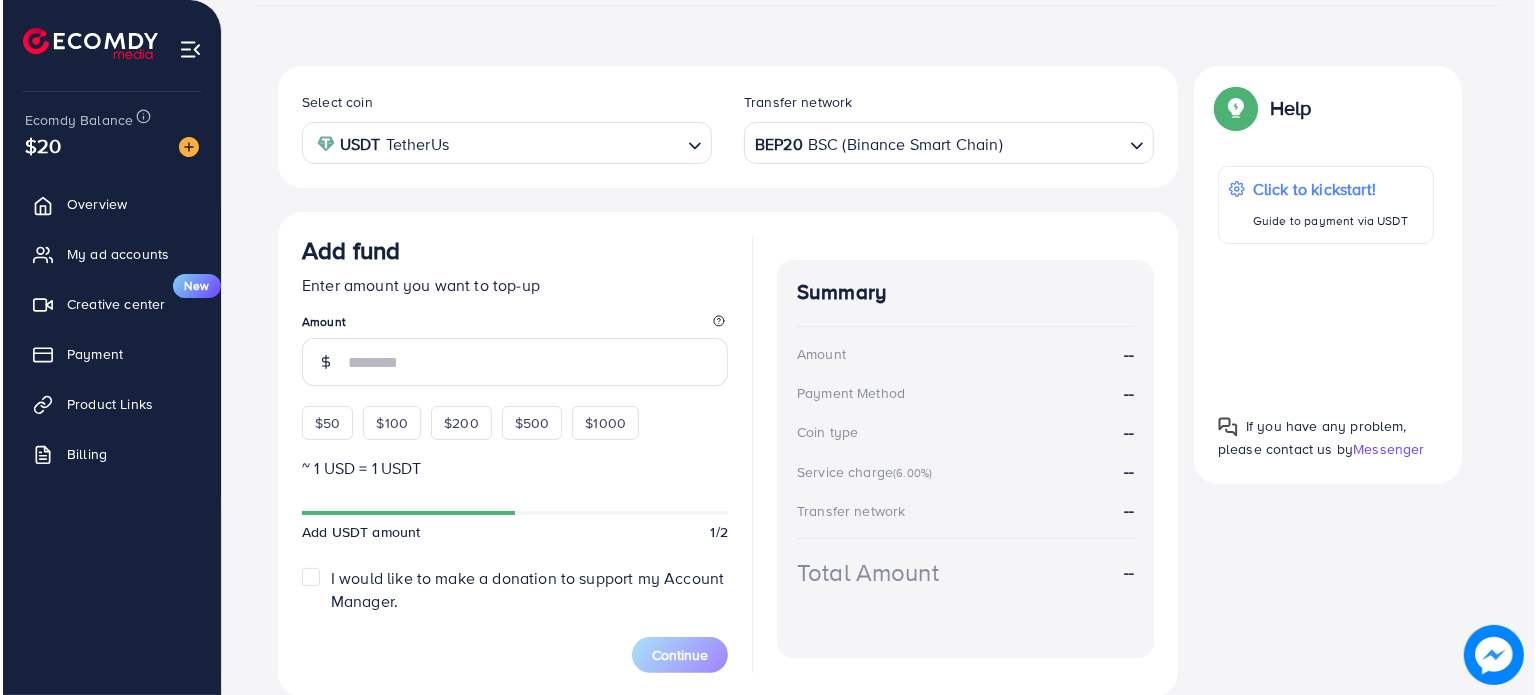 scroll, scrollTop: 315, scrollLeft: 0, axis: vertical 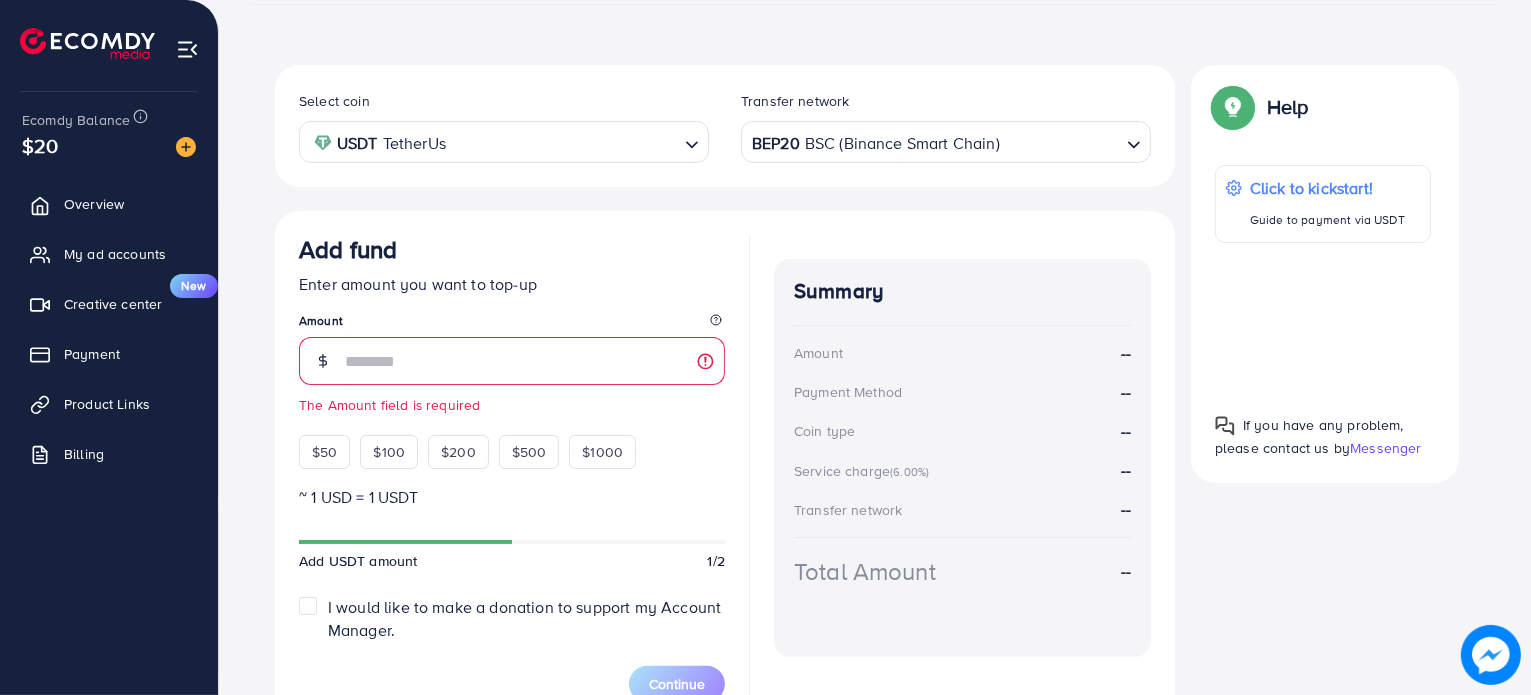 click at bounding box center (1323, 320) 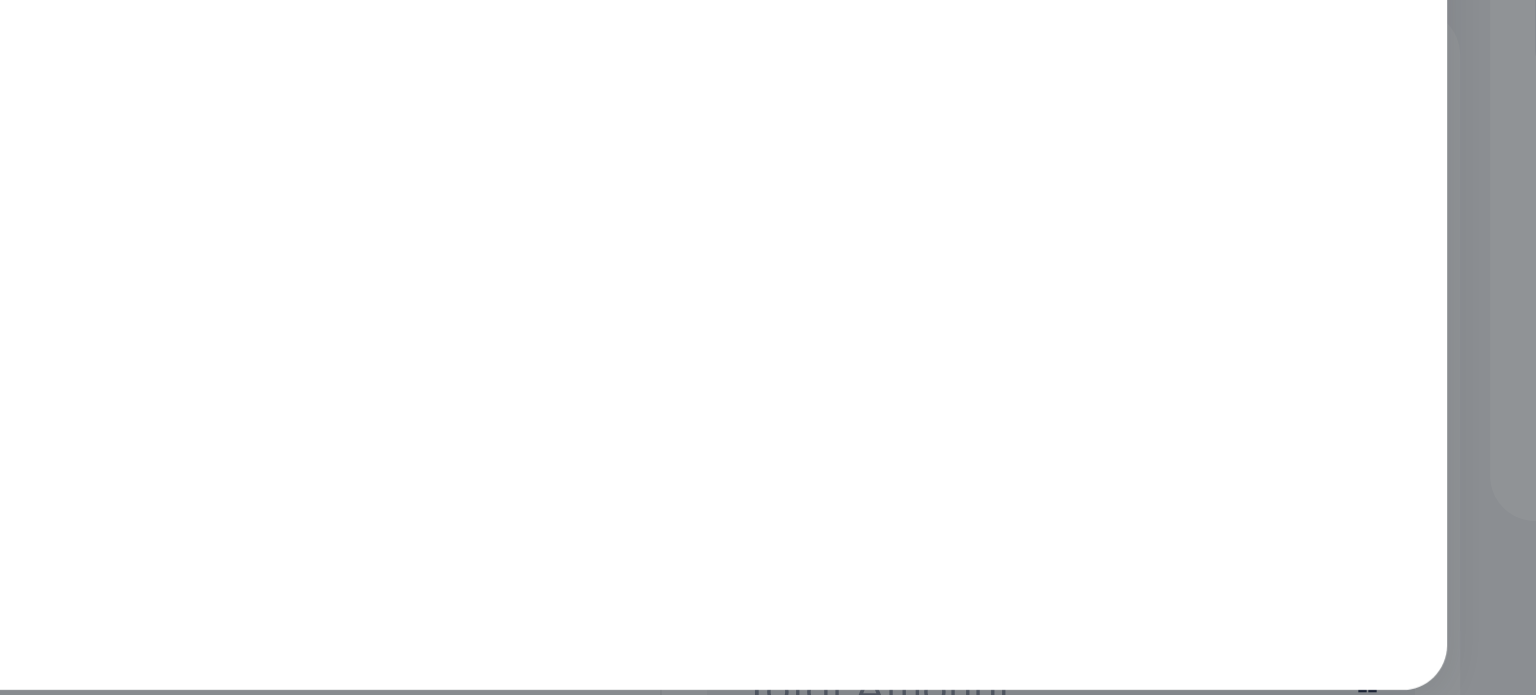 scroll, scrollTop: 315, scrollLeft: 0, axis: vertical 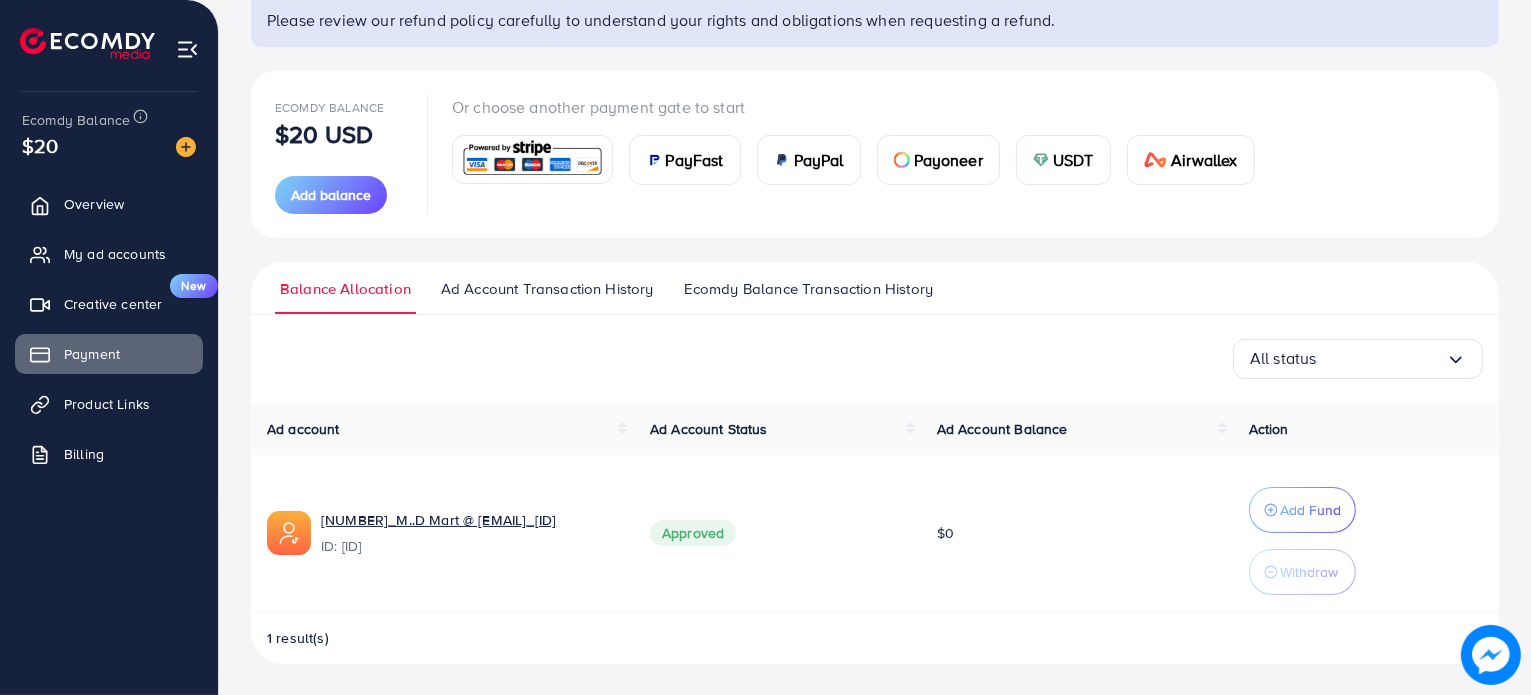 click on "USDT" at bounding box center [1073, 160] 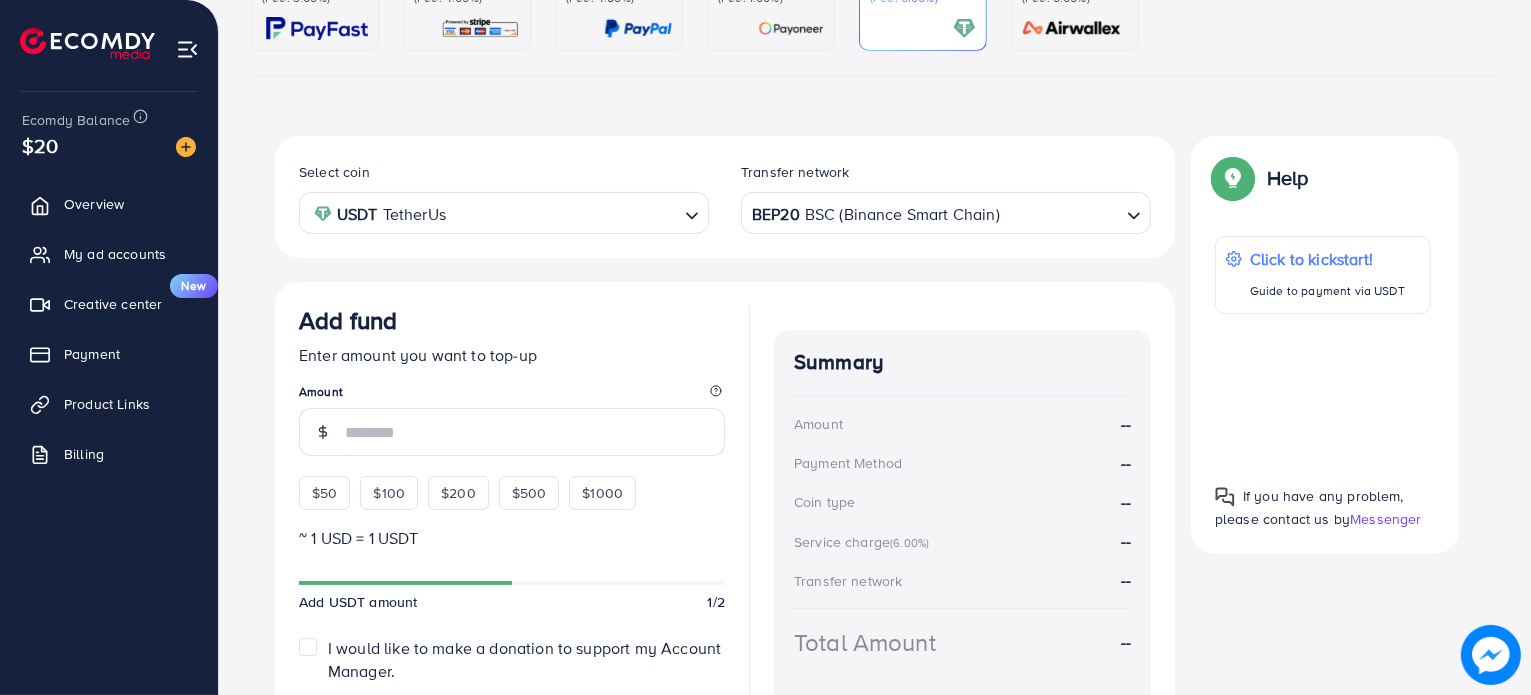 scroll, scrollTop: 304, scrollLeft: 0, axis: vertical 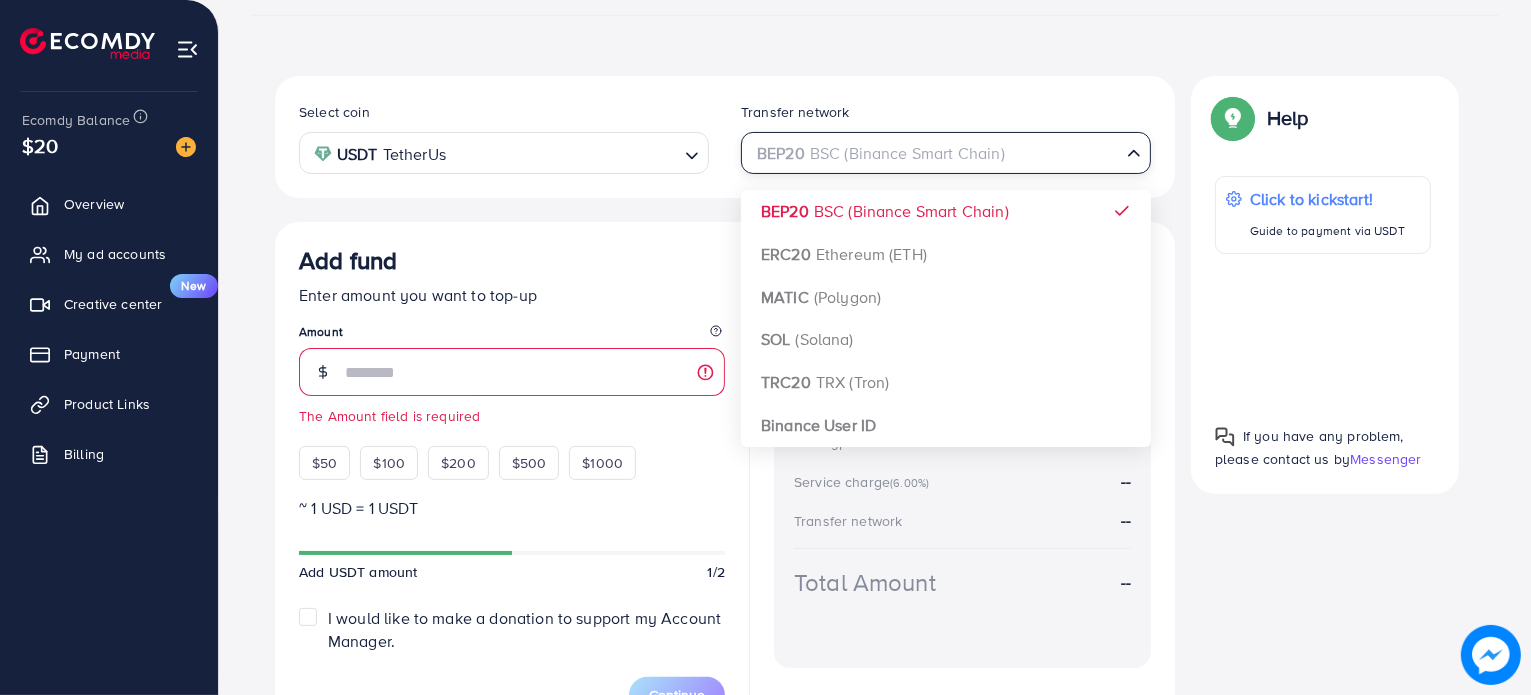 click 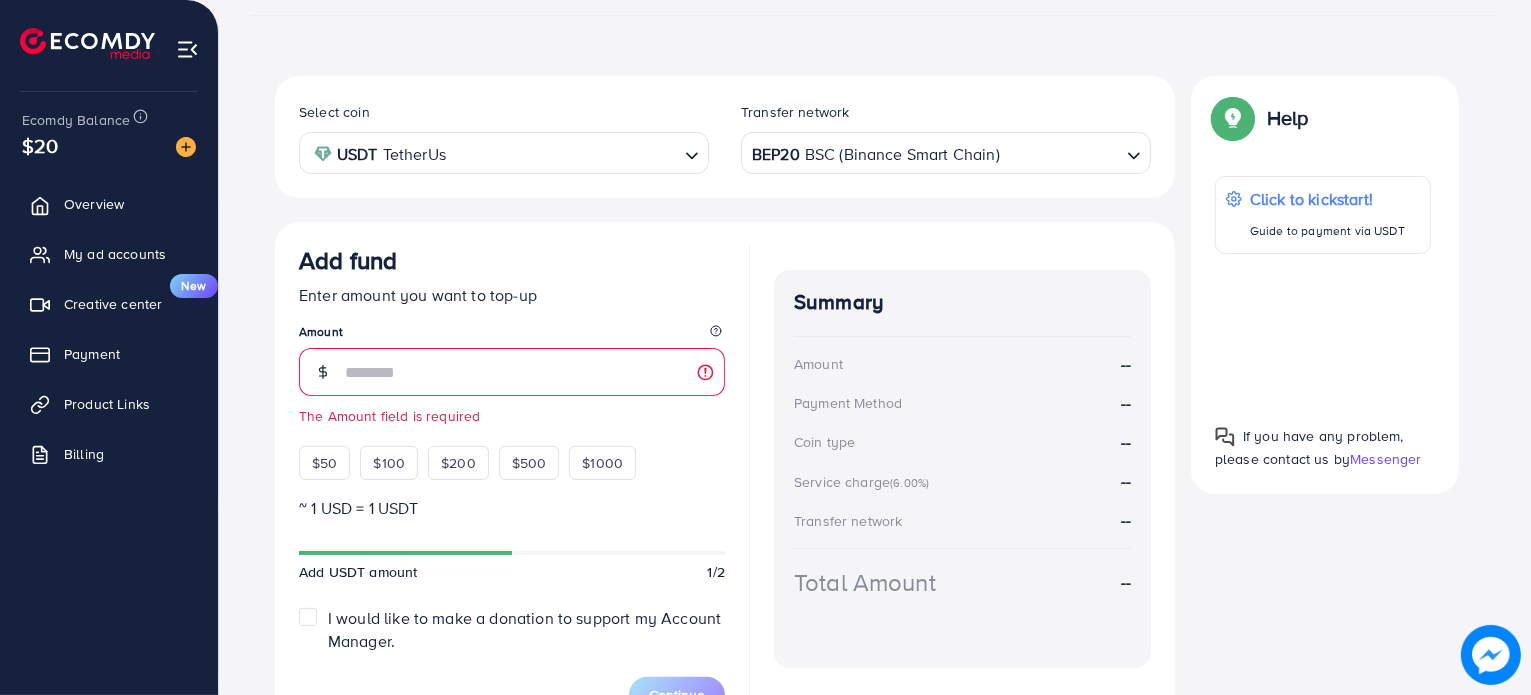 click on "Select coin   USDT TetherUs           Loading...     Transfer network   BEP20 BSC (Binance Smart Chain)           Loading...     BEP20 BSC (Binance Smart Chain) ERC20 Ethereum (ETH) MATIC (Polygon) SOL (Solana) TRC20 TRX (Tron) Binance User ID" at bounding box center [725, 137] 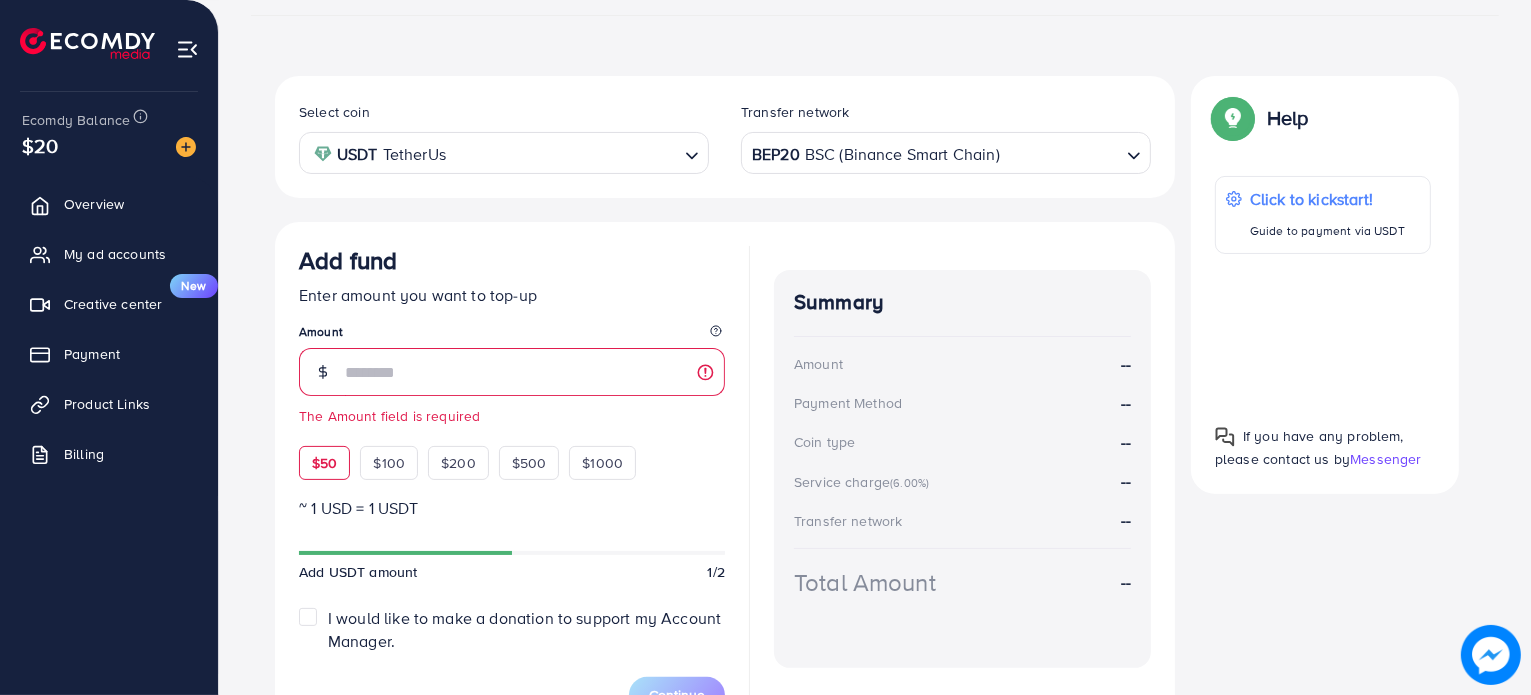 click on "$50" at bounding box center (324, 463) 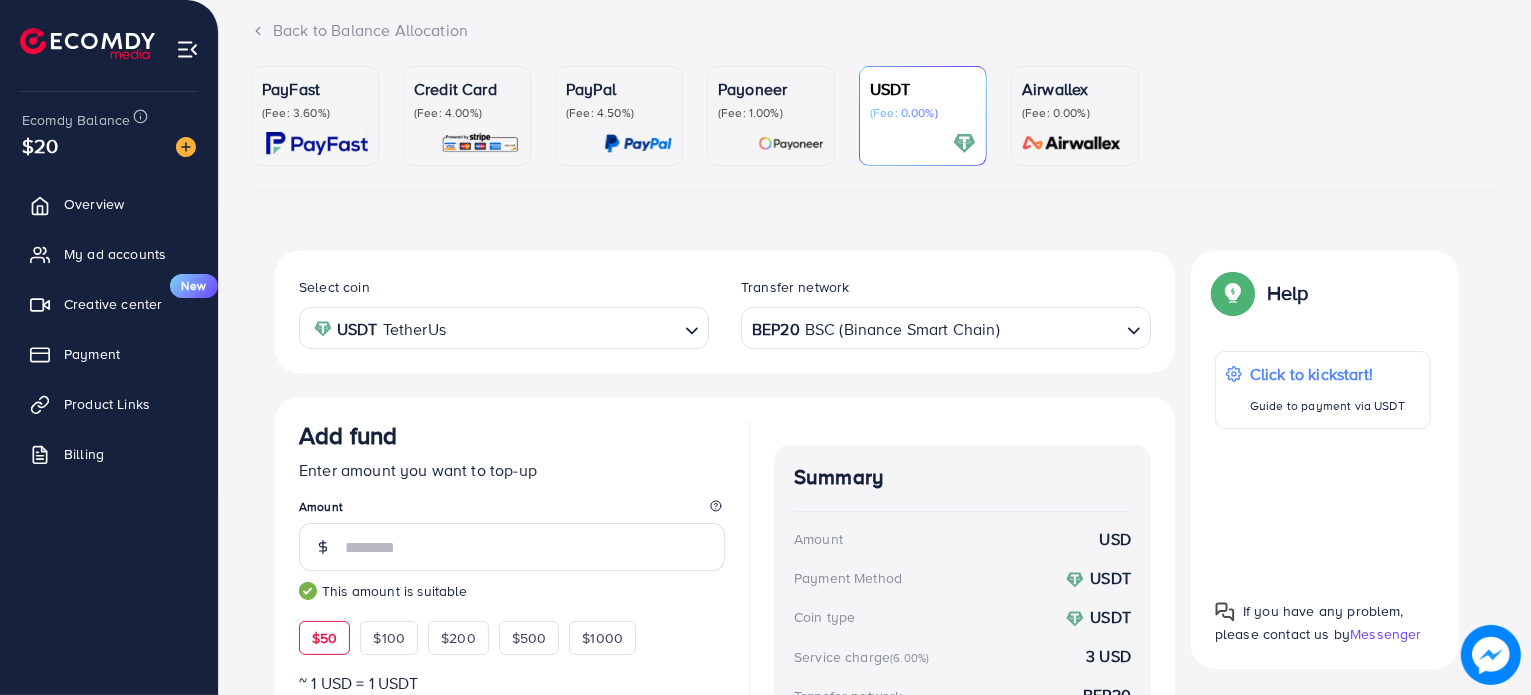 scroll, scrollTop: 123, scrollLeft: 0, axis: vertical 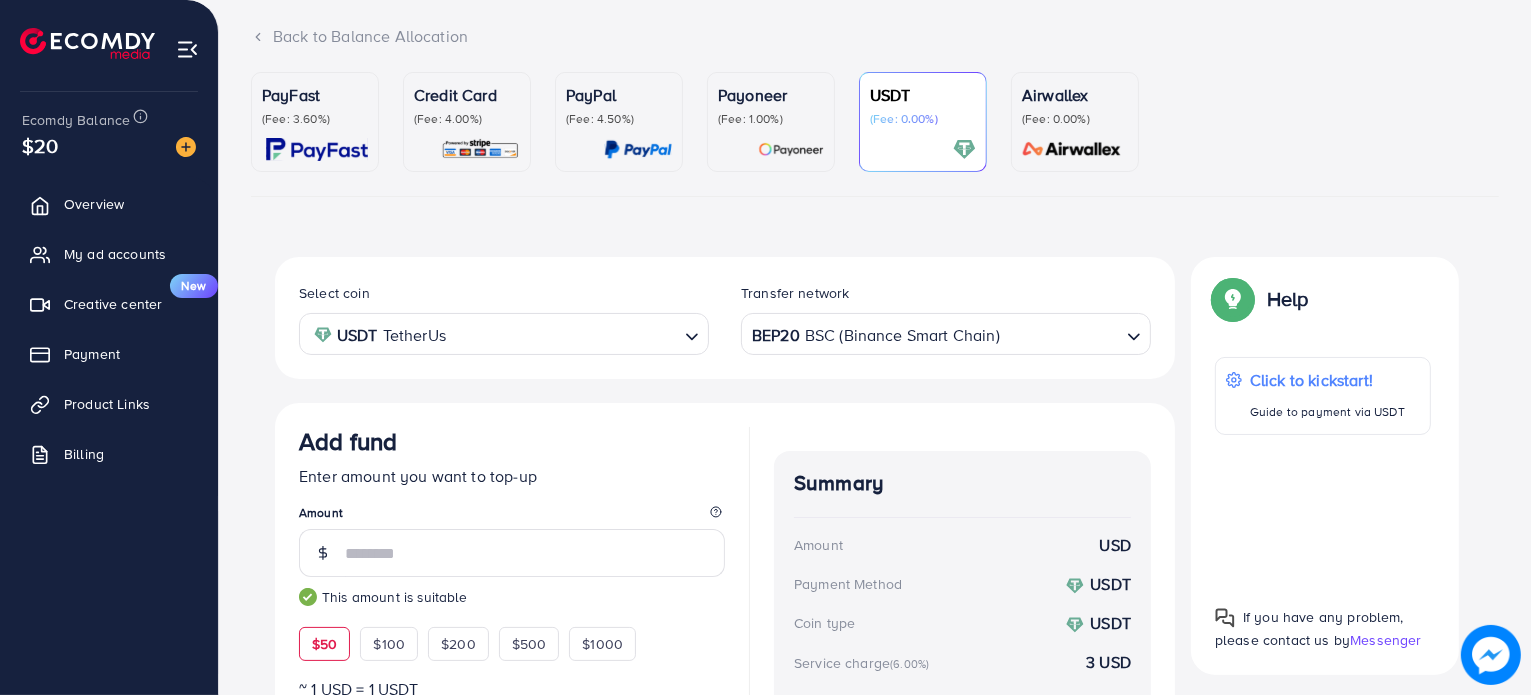 click on "Airwallex   (Fee: 0.00%)" at bounding box center (1075, 122) 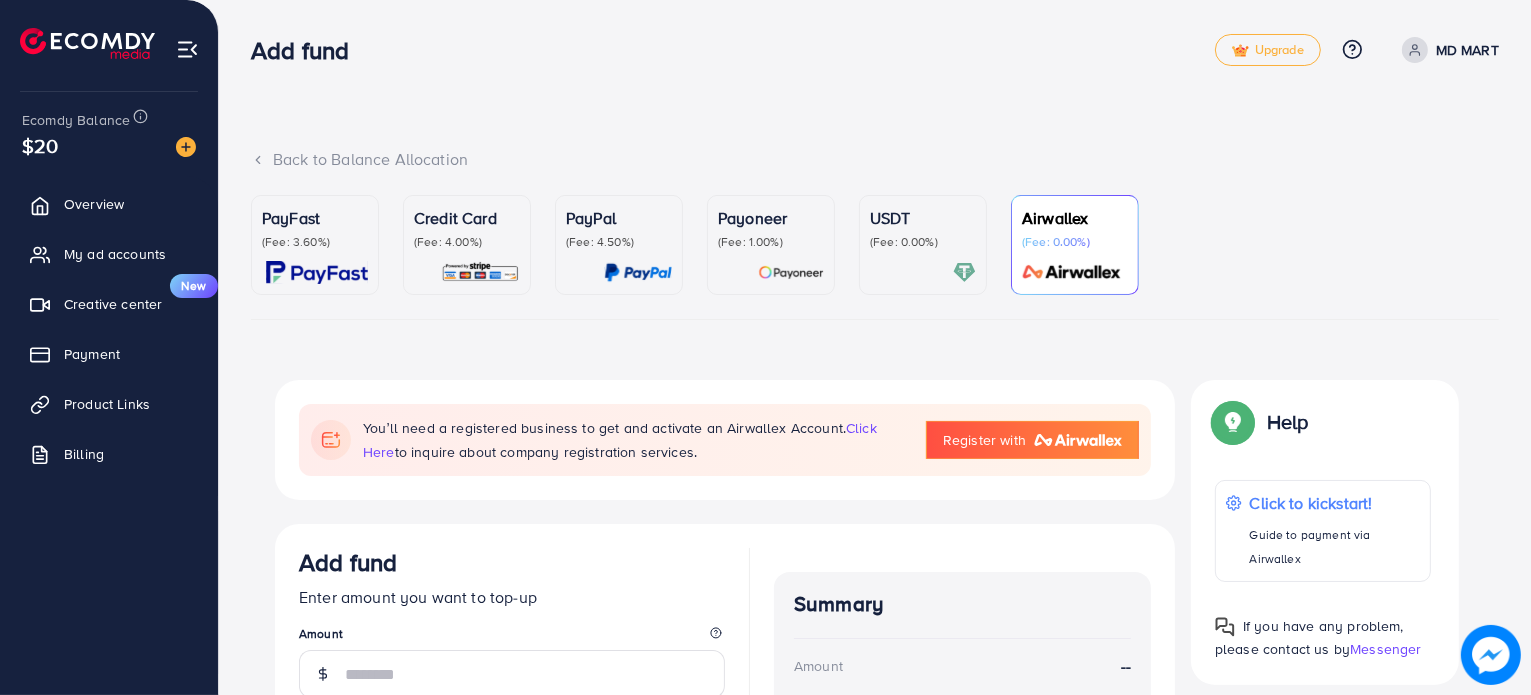 scroll, scrollTop: 0, scrollLeft: 0, axis: both 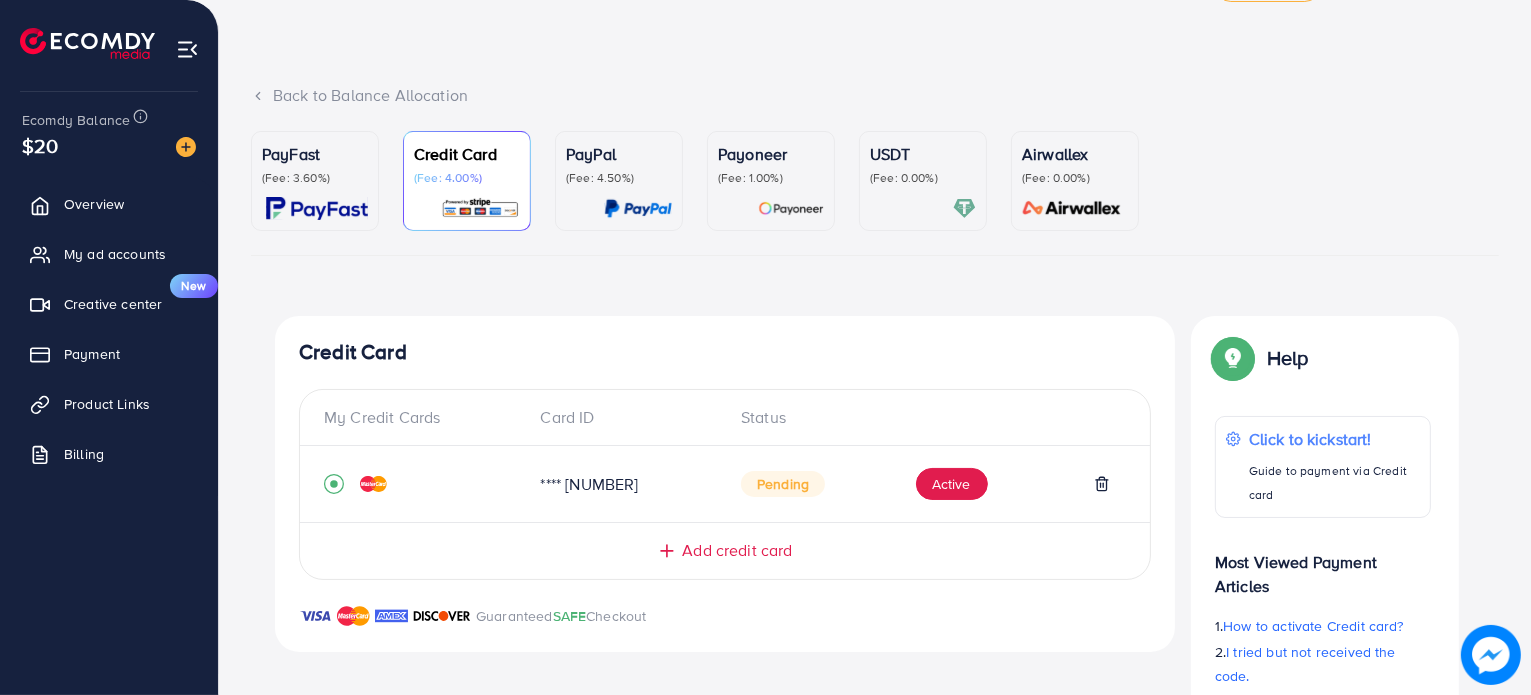 click at bounding box center (317, 208) 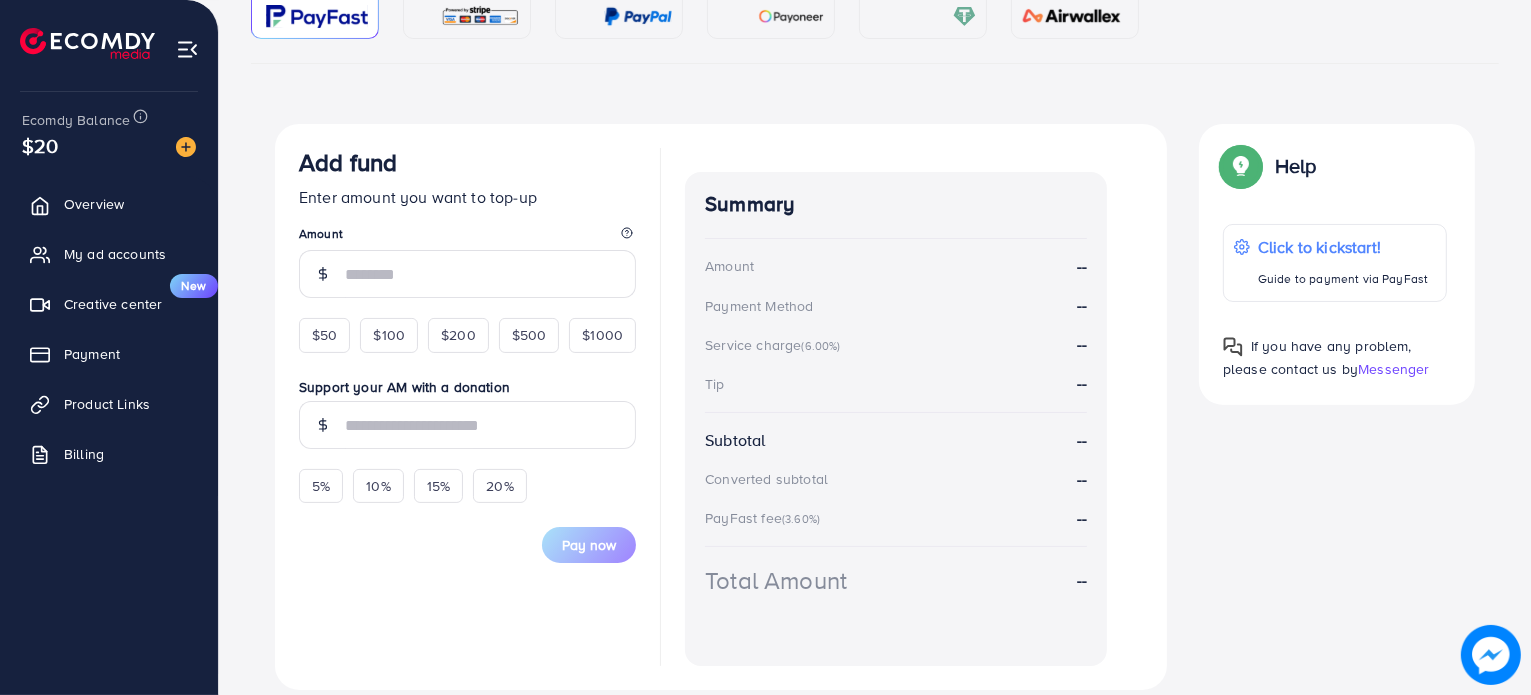 scroll, scrollTop: 322, scrollLeft: 0, axis: vertical 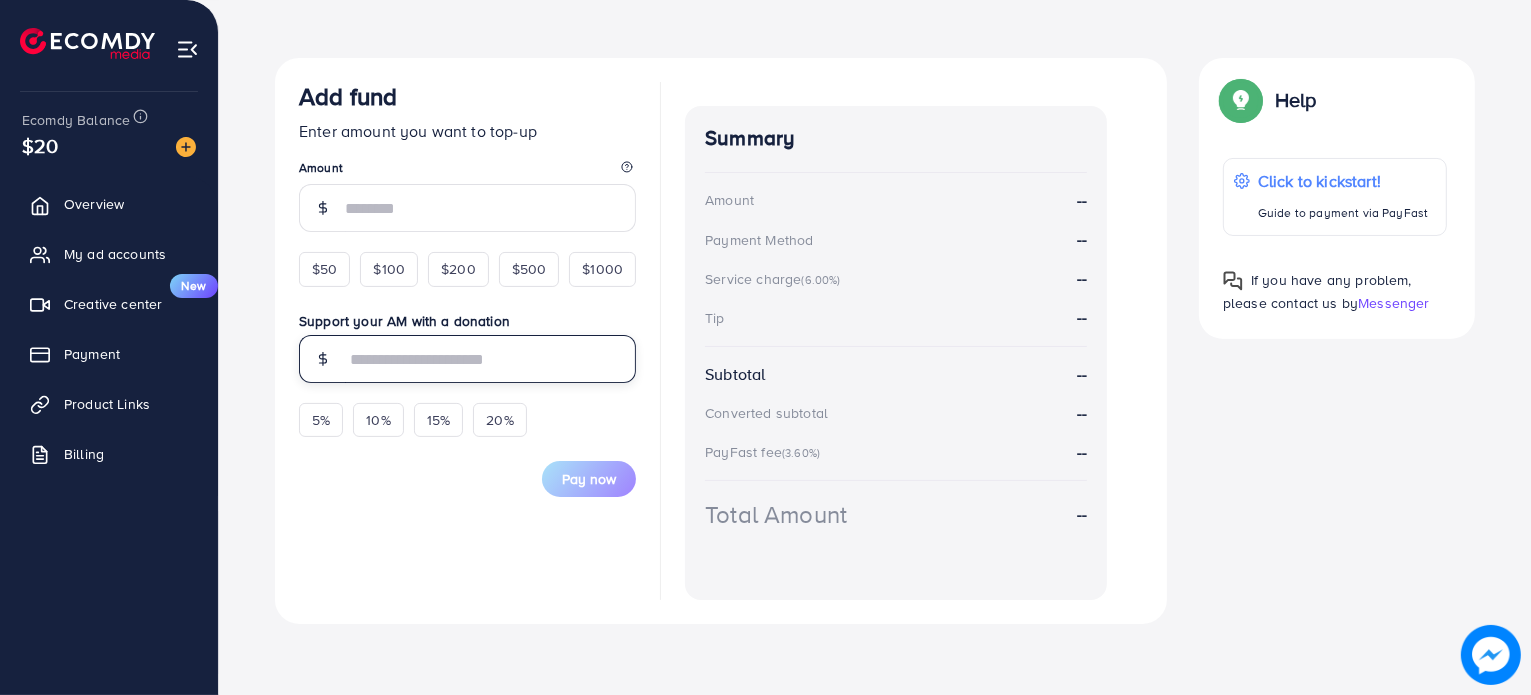 click at bounding box center [490, 359] 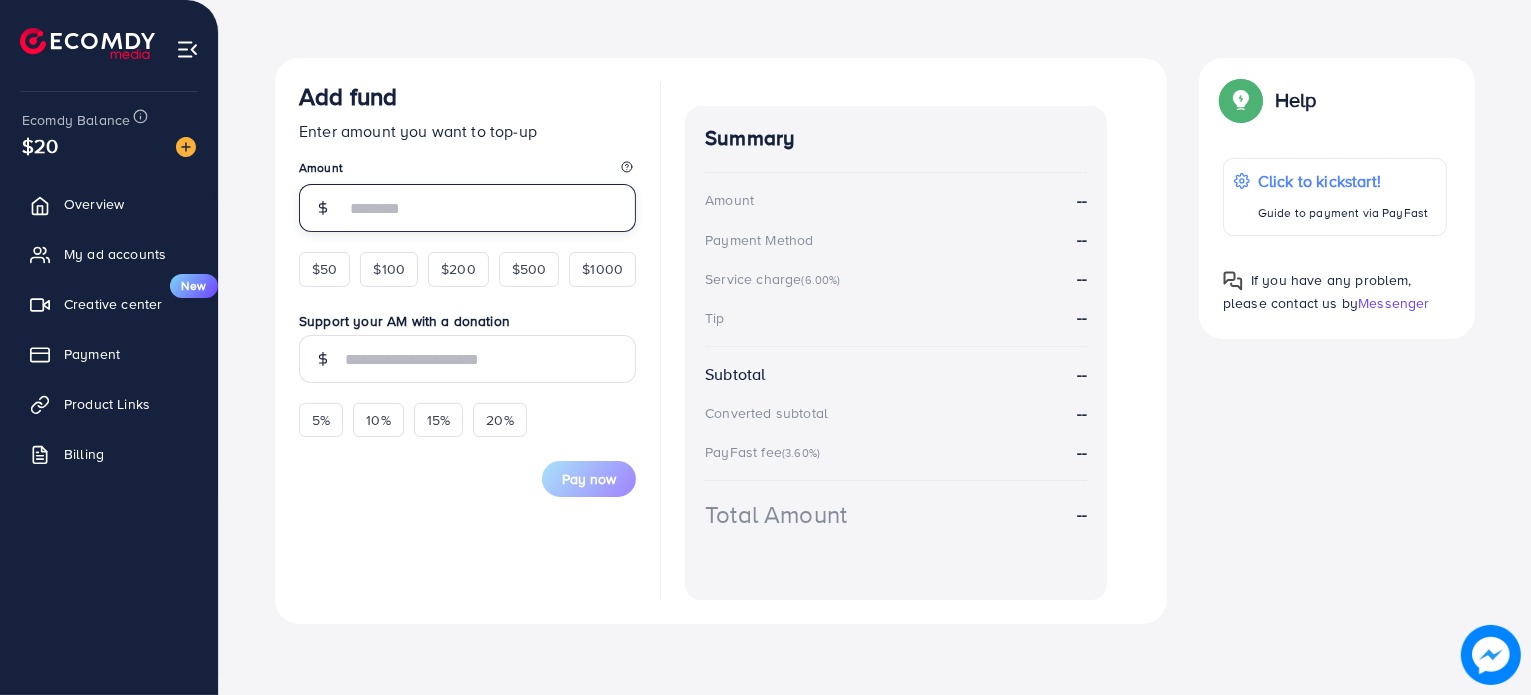 click at bounding box center (490, 208) 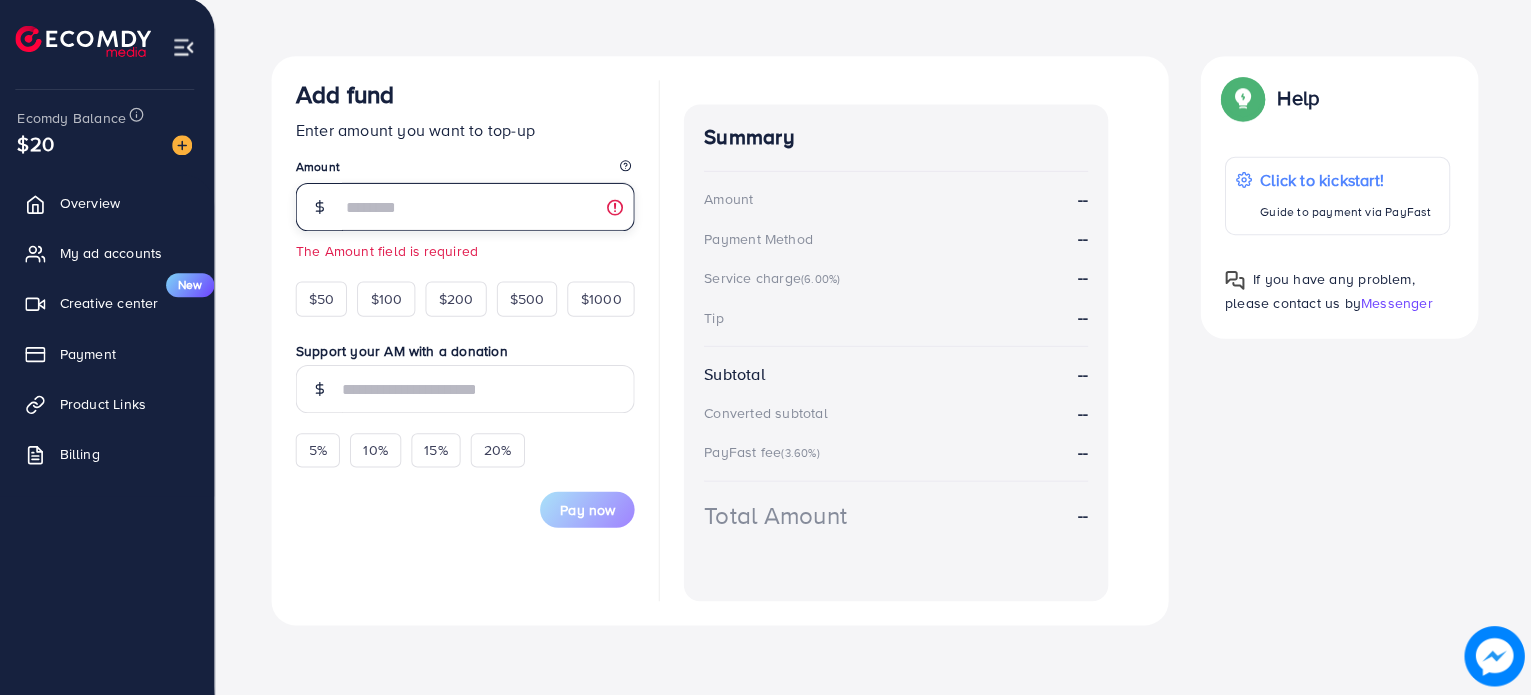 scroll, scrollTop: 322, scrollLeft: 0, axis: vertical 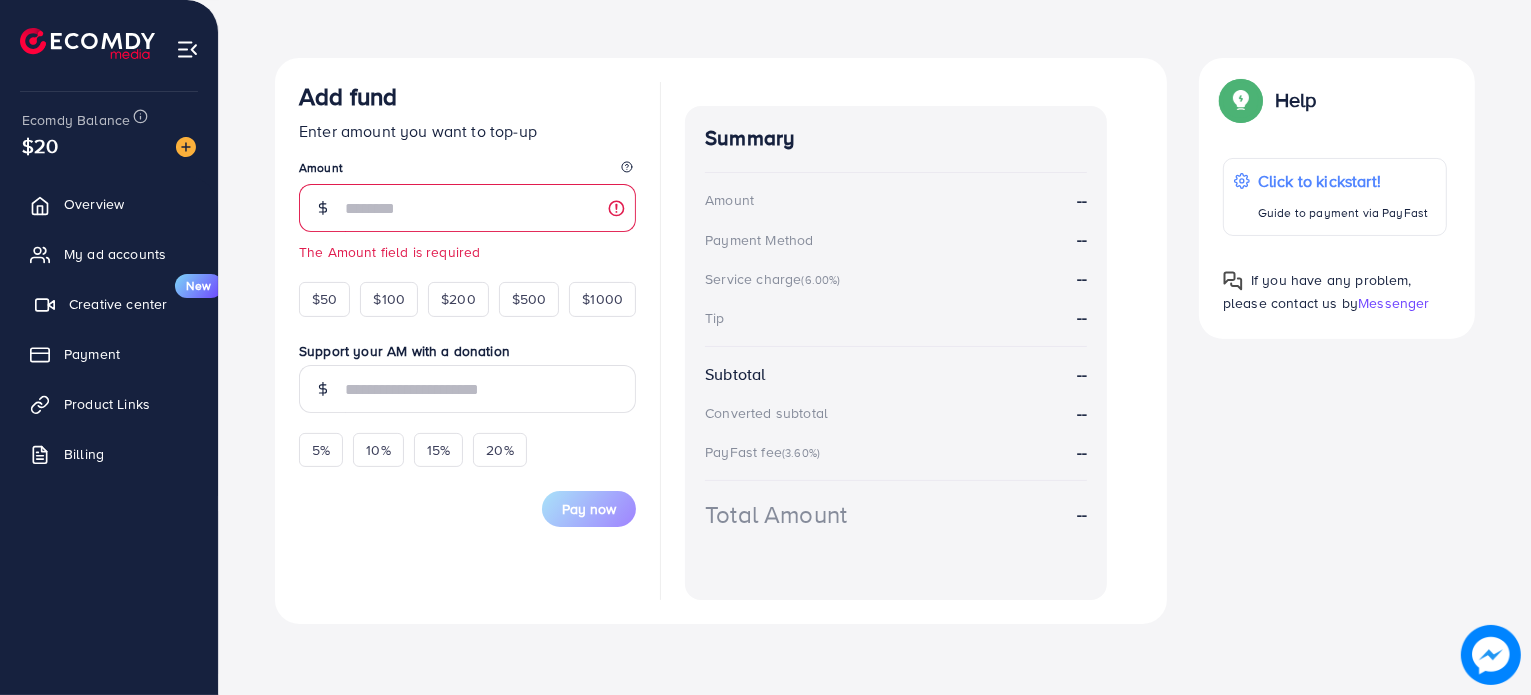 click on "New" at bounding box center [199, 286] 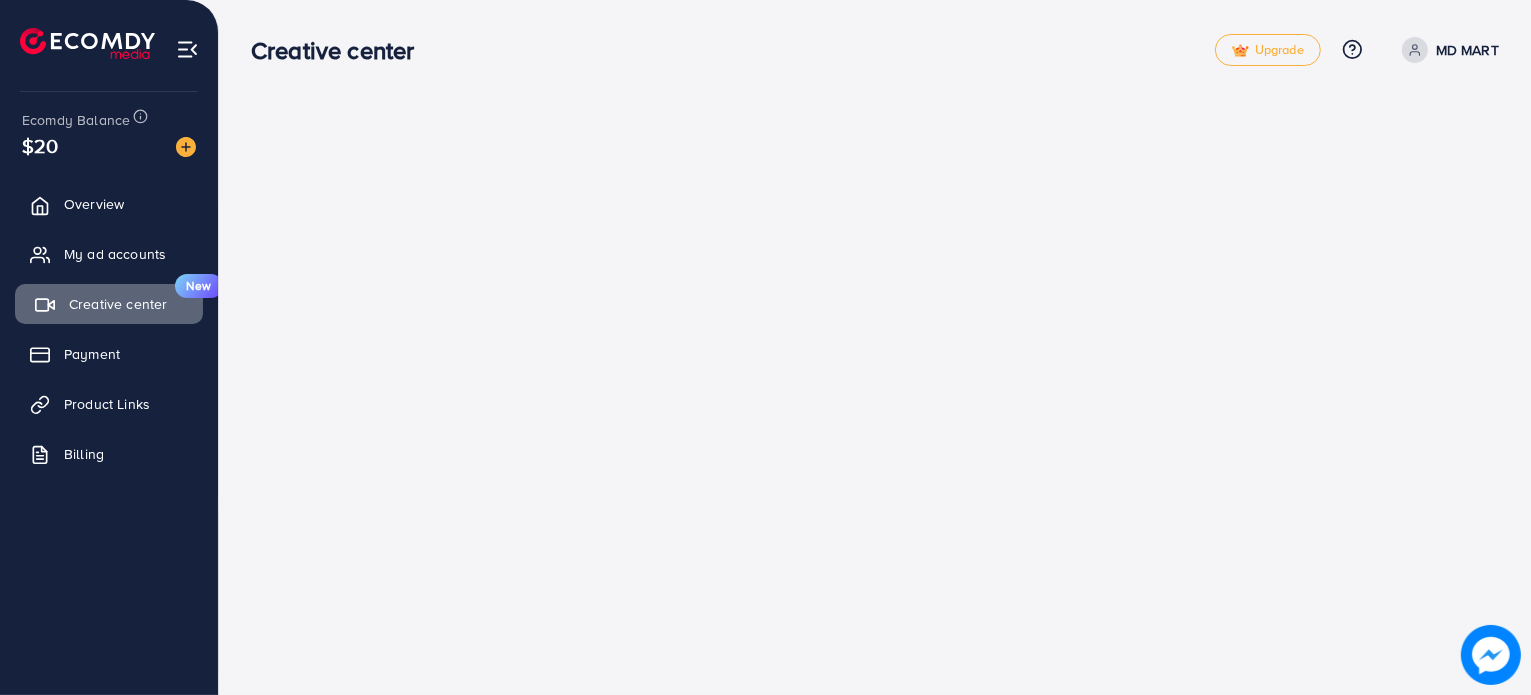 scroll, scrollTop: 0, scrollLeft: 0, axis: both 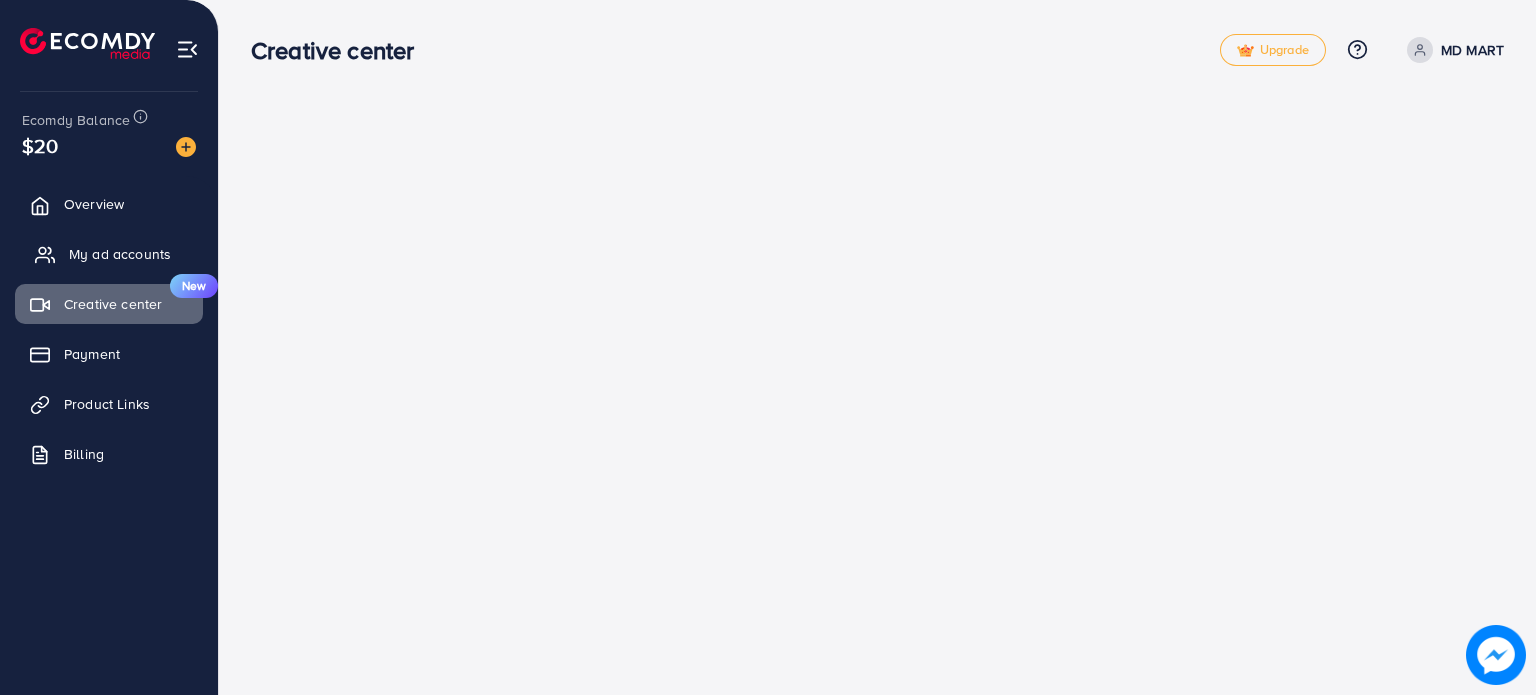 click on "My ad accounts" at bounding box center [120, 254] 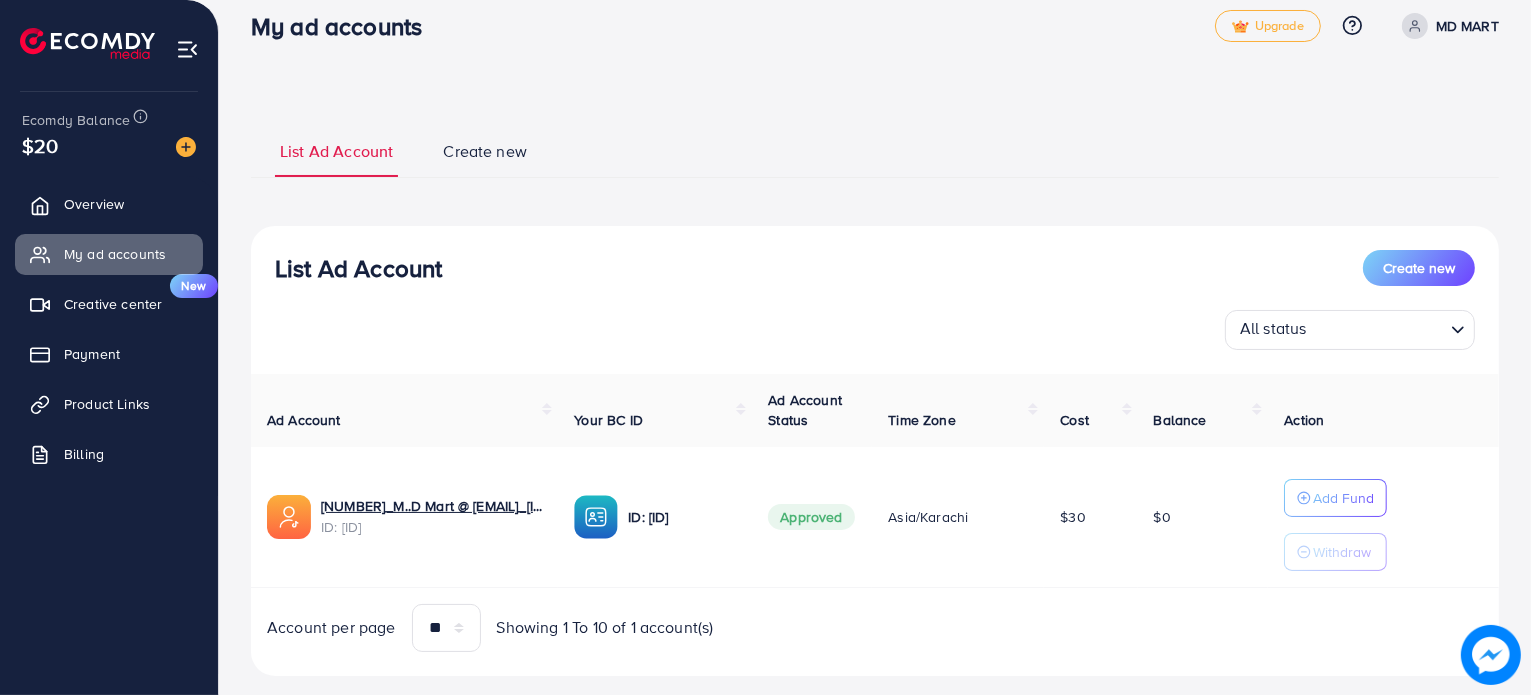 scroll, scrollTop: 25, scrollLeft: 0, axis: vertical 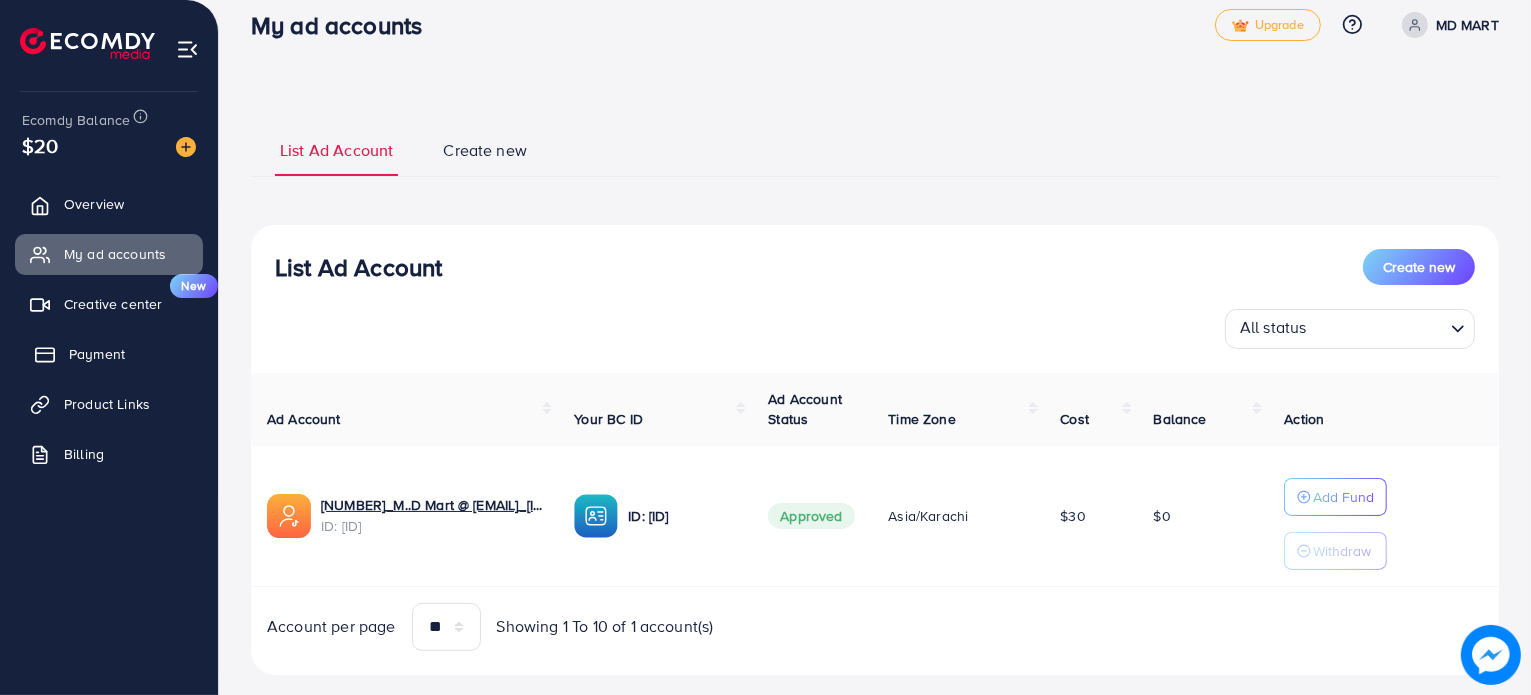 click on "Payment" at bounding box center (97, 354) 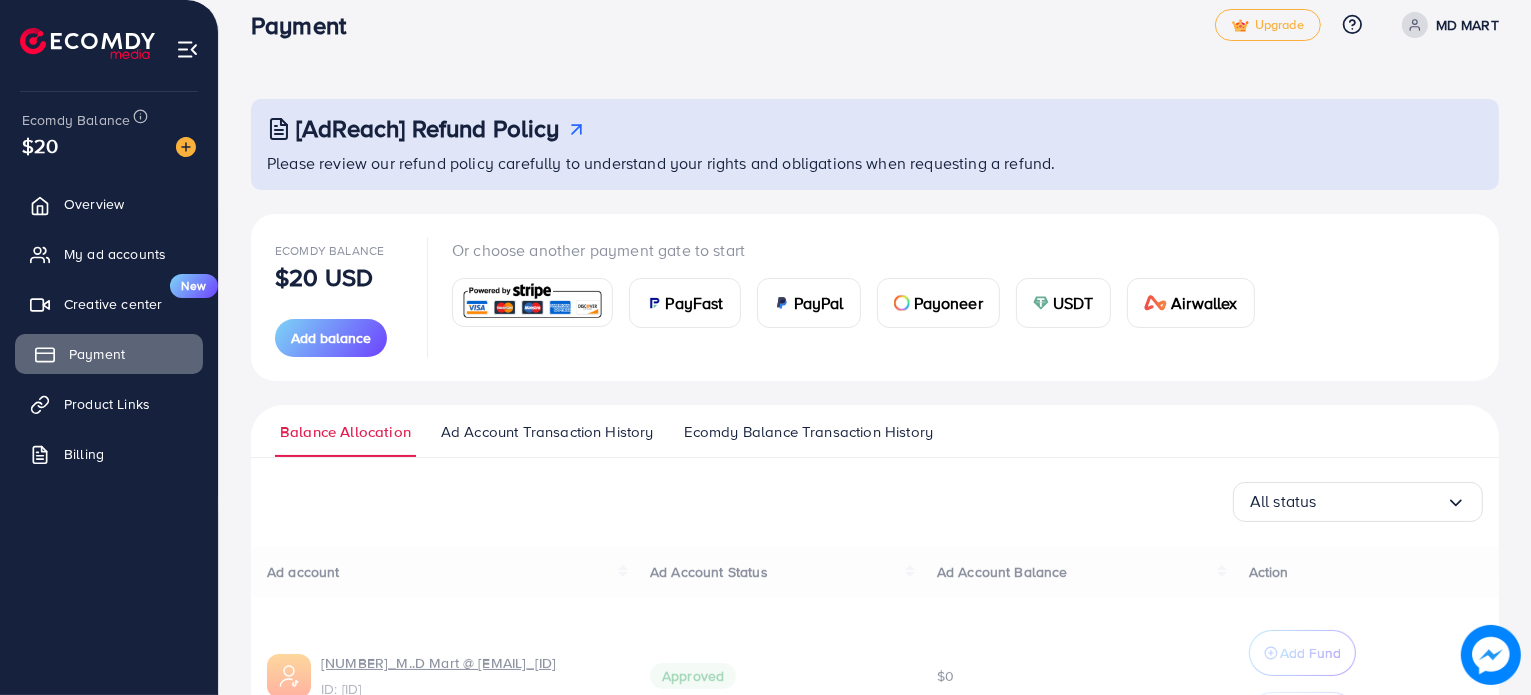 scroll, scrollTop: 0, scrollLeft: 0, axis: both 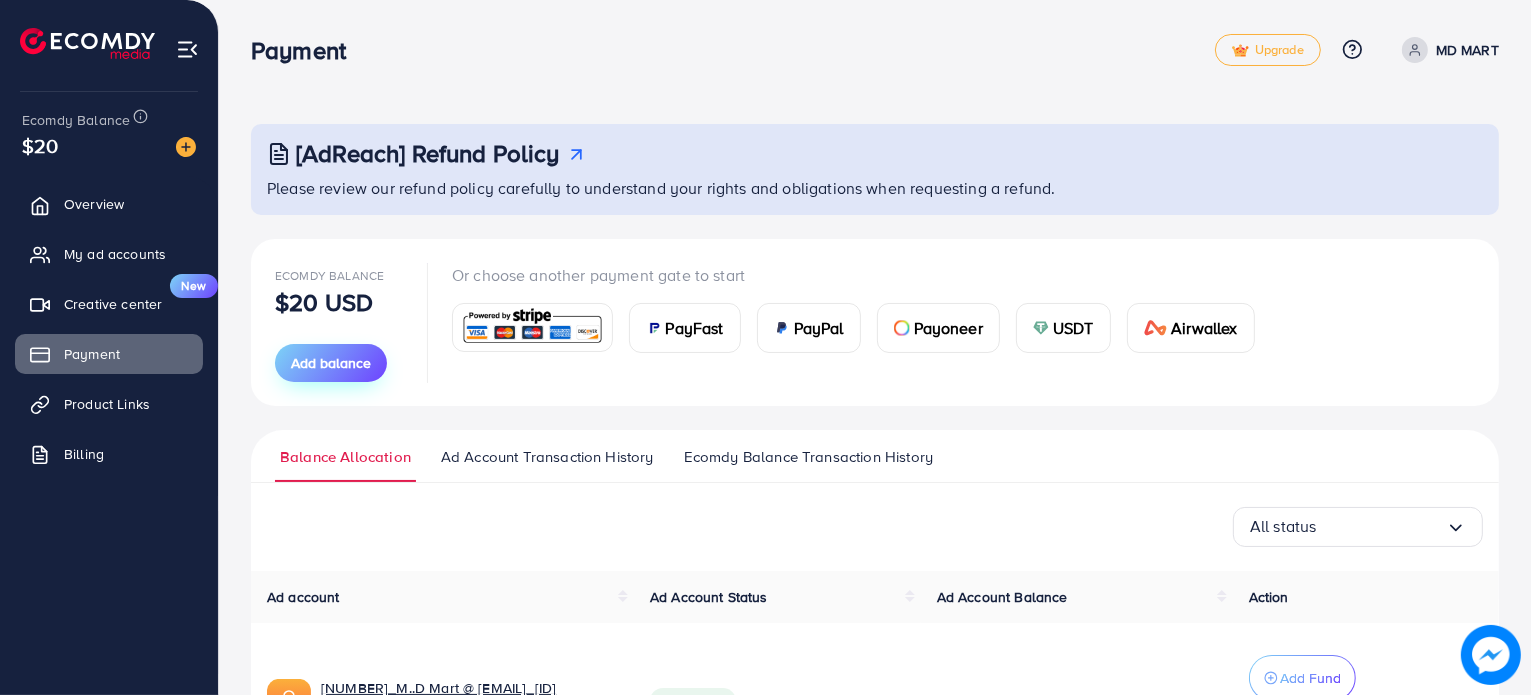 click on "Add balance" at bounding box center (331, 363) 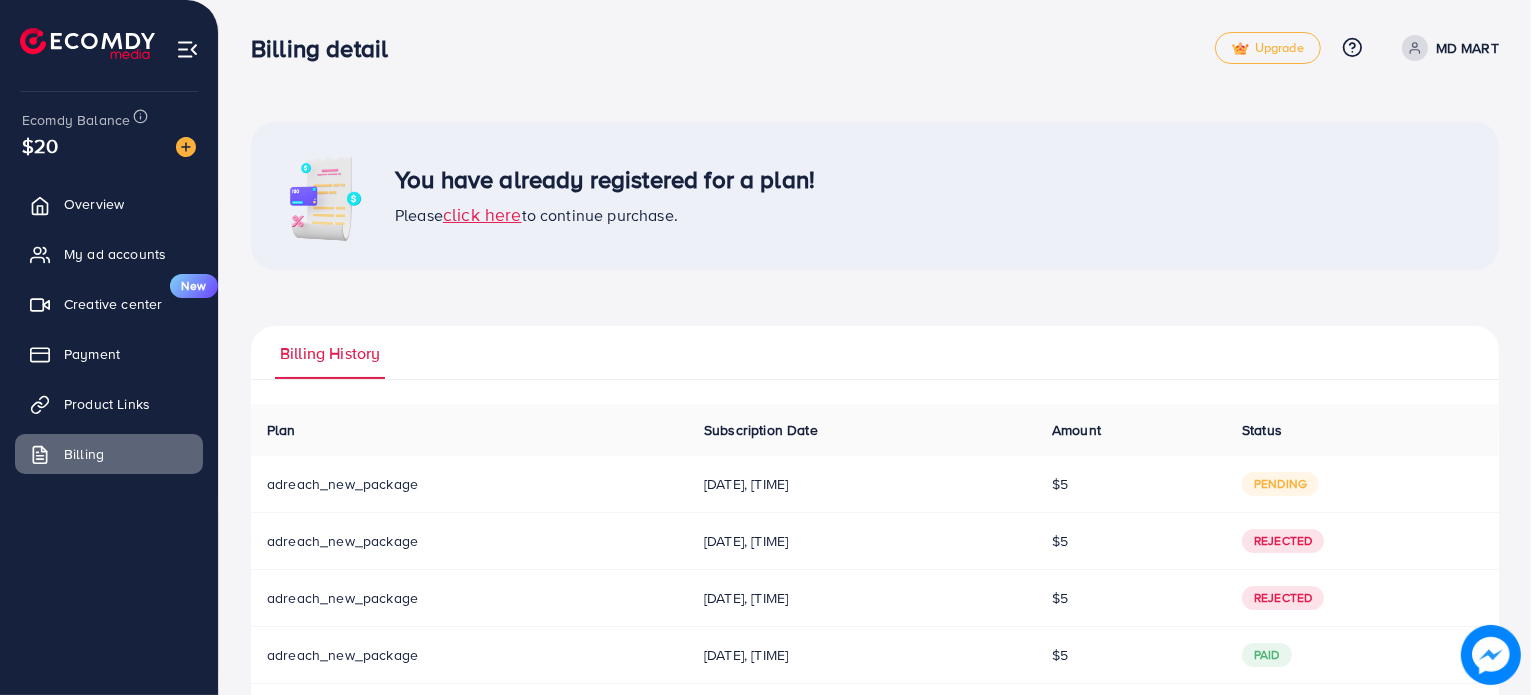 scroll, scrollTop: 0, scrollLeft: 0, axis: both 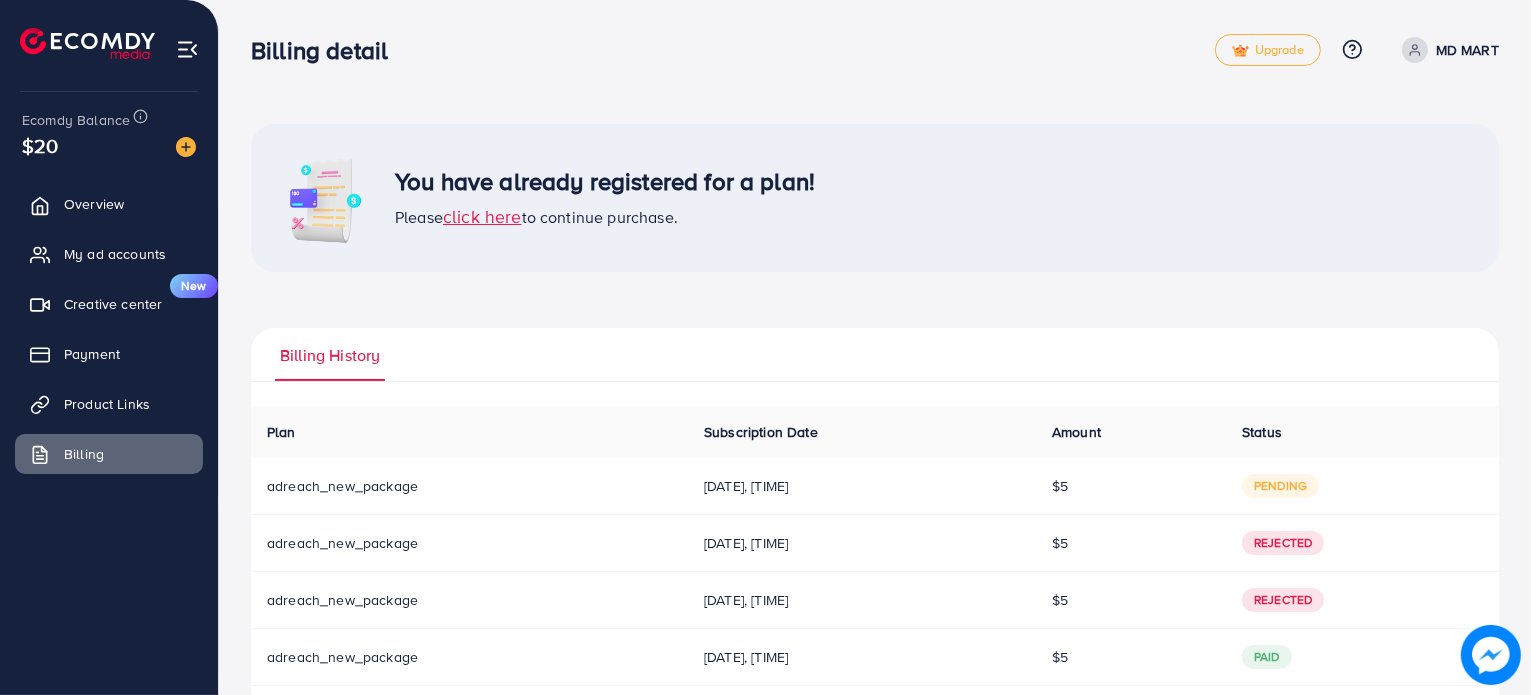 click on "click here" at bounding box center (482, 216) 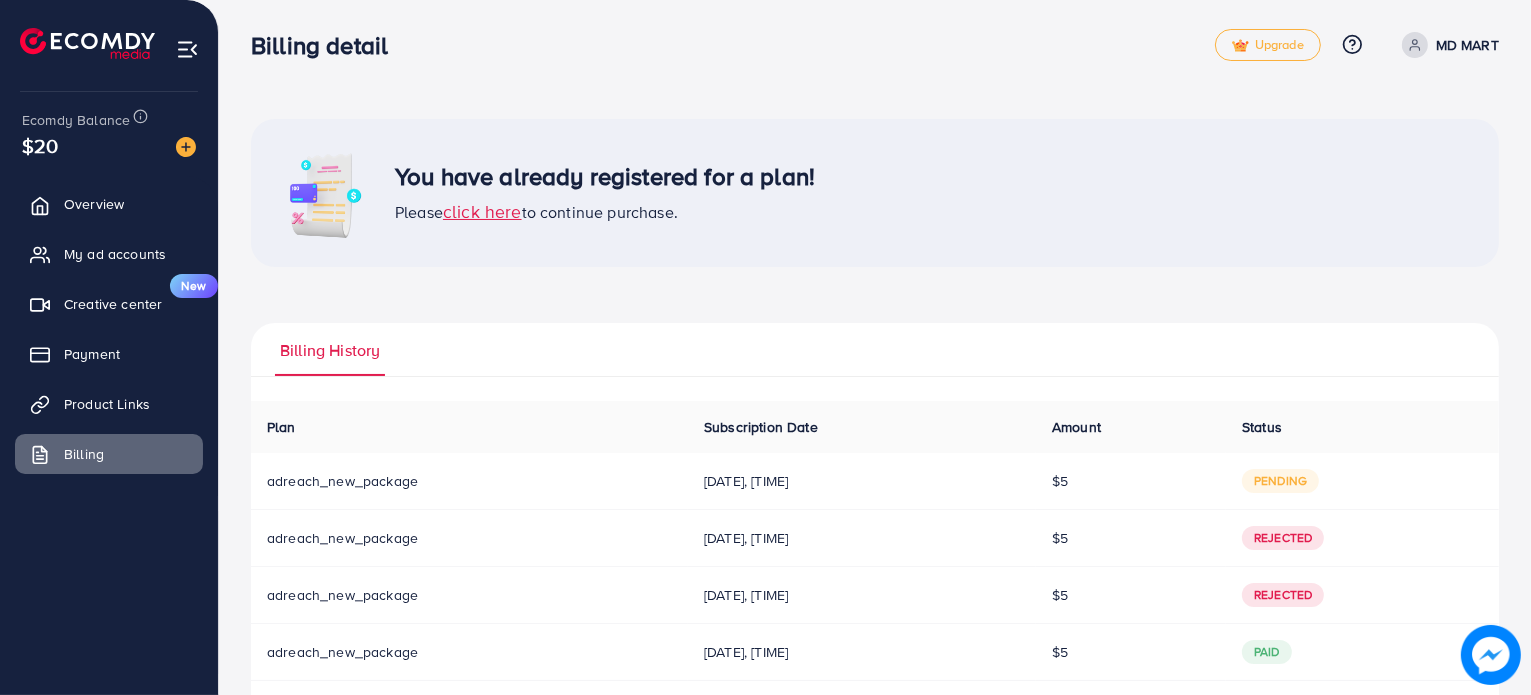 scroll, scrollTop: 0, scrollLeft: 0, axis: both 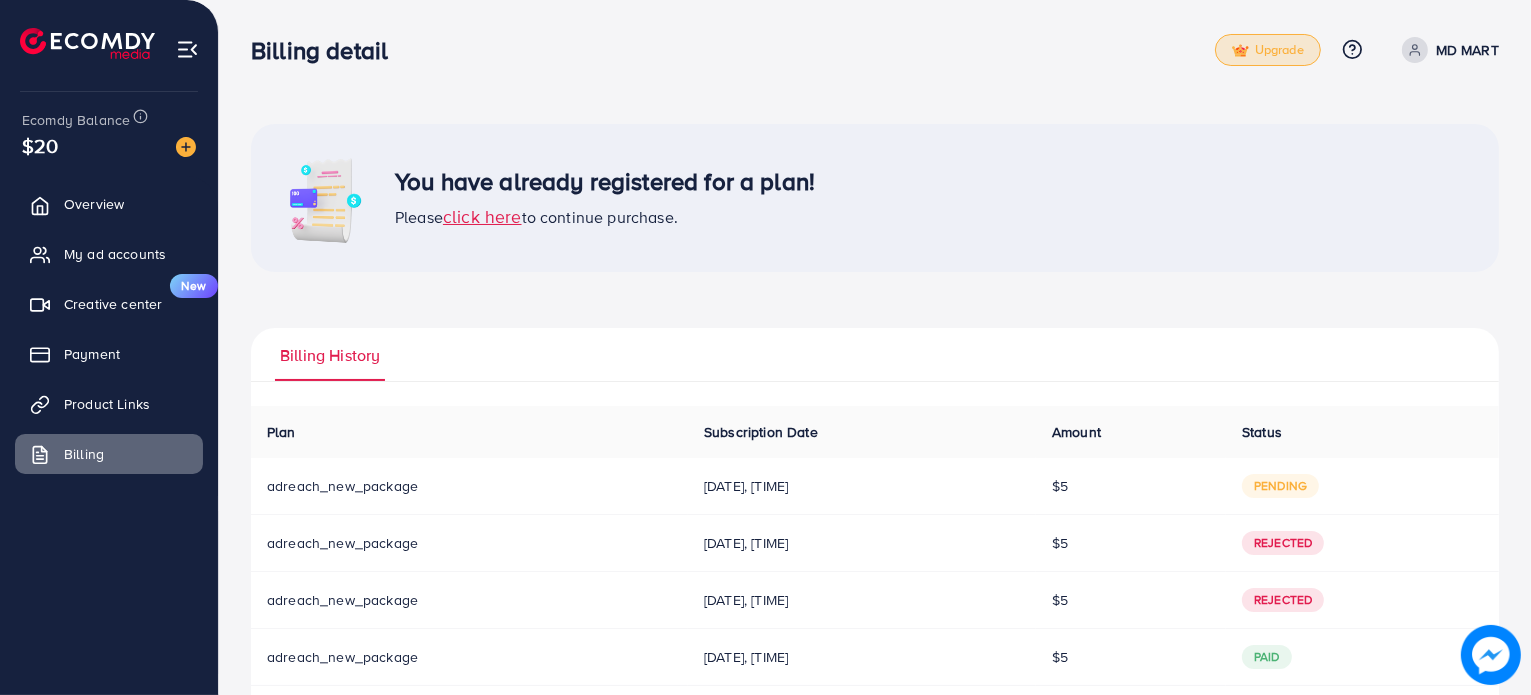 click on "Upgrade" at bounding box center (1268, 50) 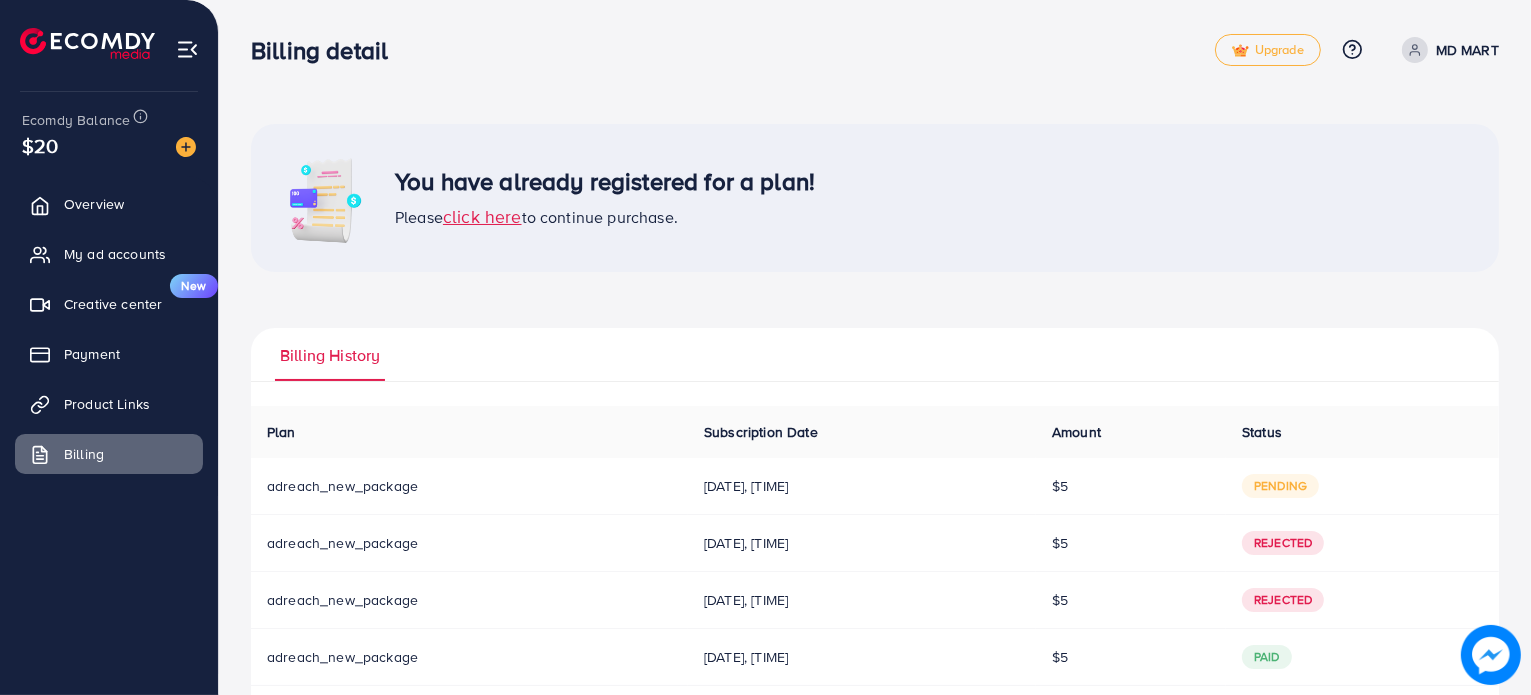 click on "click here" at bounding box center [482, 216] 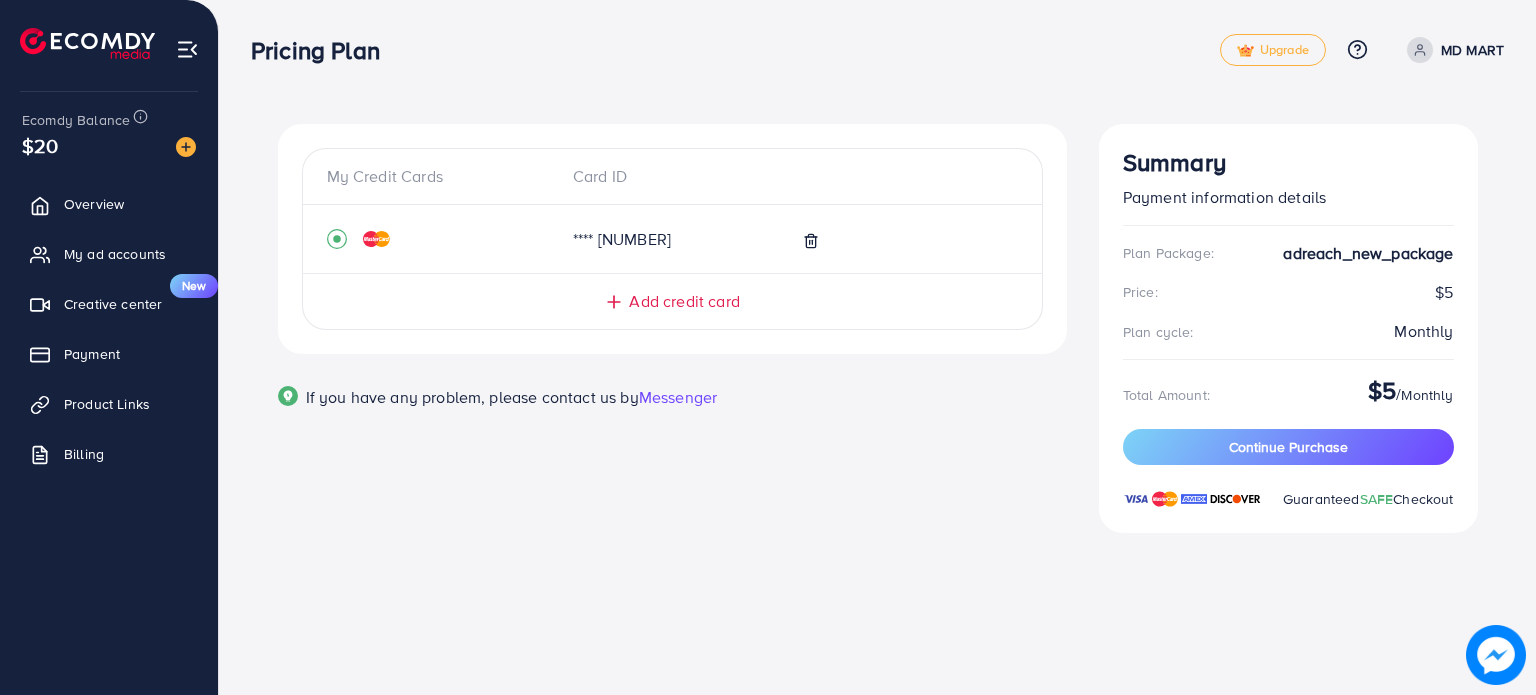 click on "Add credit card" at bounding box center [684, 301] 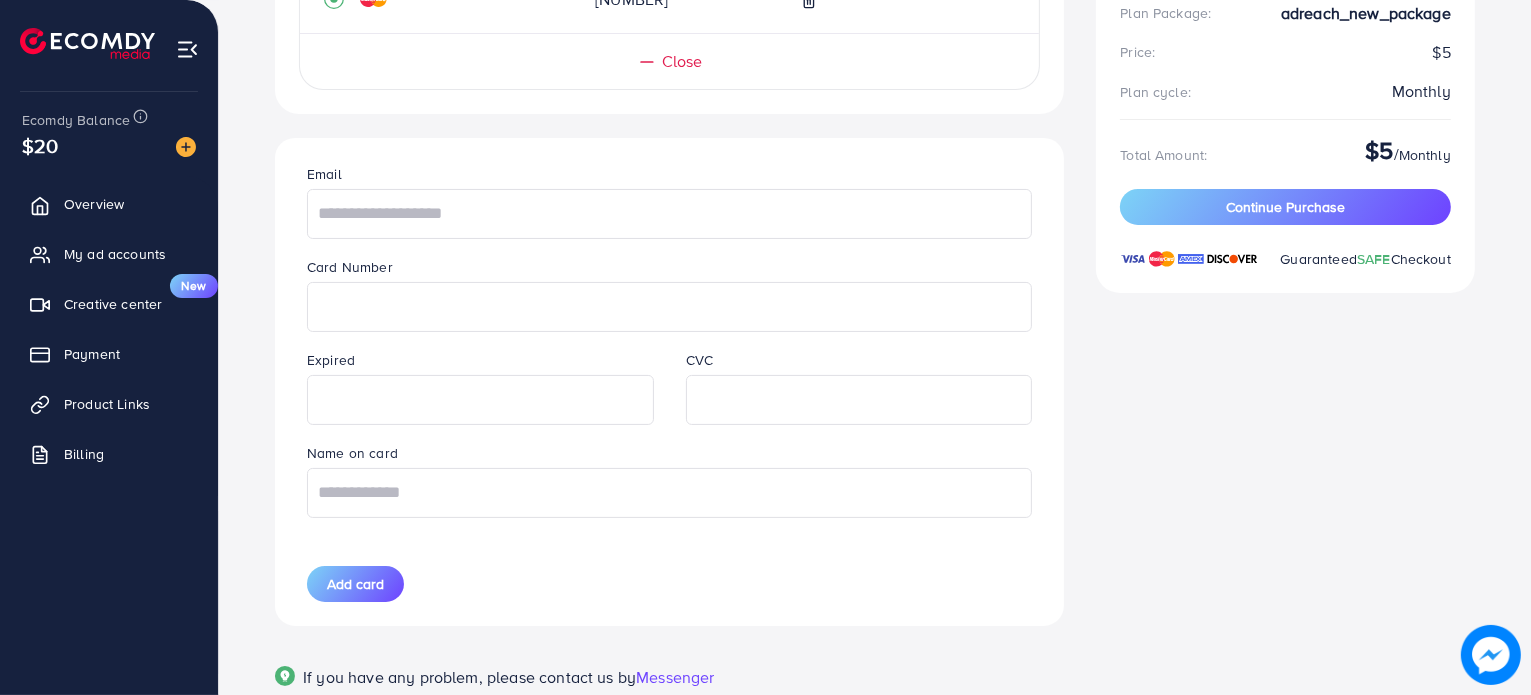 scroll, scrollTop: 240, scrollLeft: 0, axis: vertical 